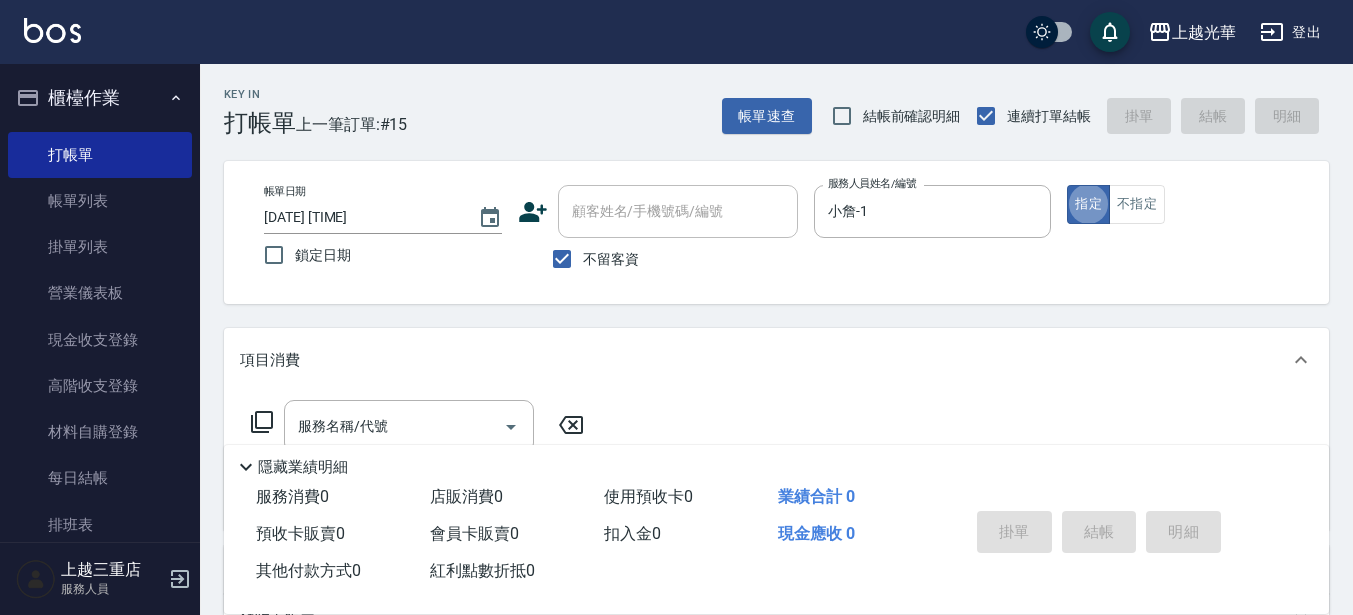 scroll, scrollTop: 0, scrollLeft: 0, axis: both 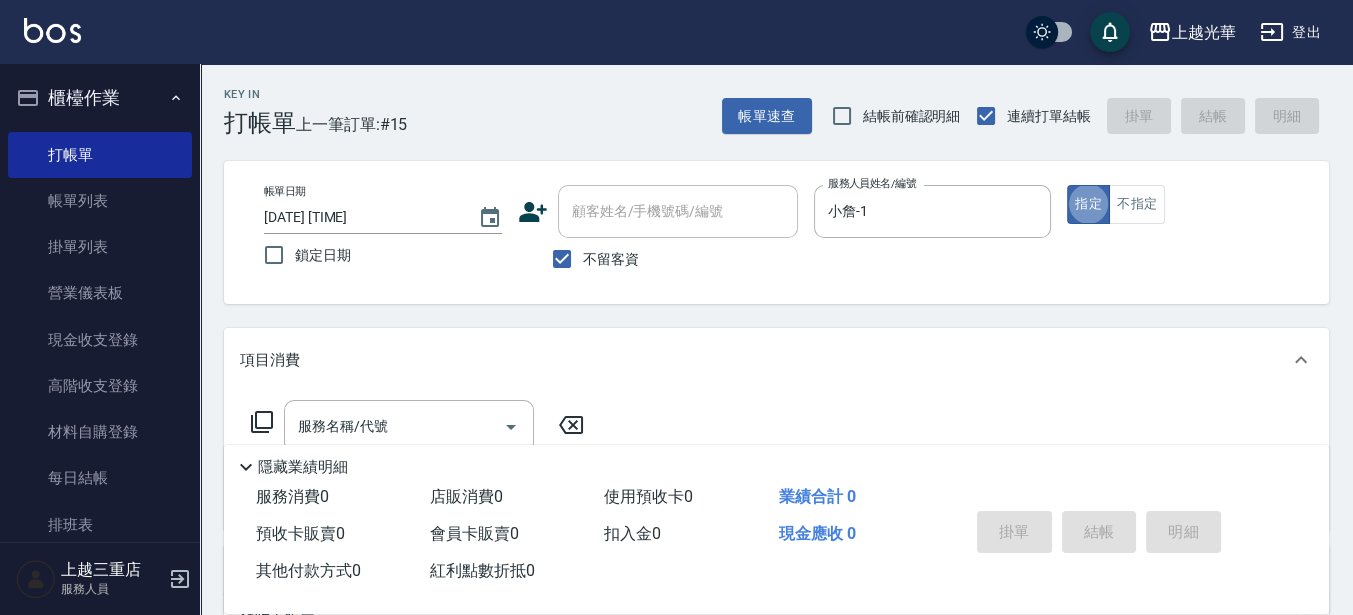 type on "true" 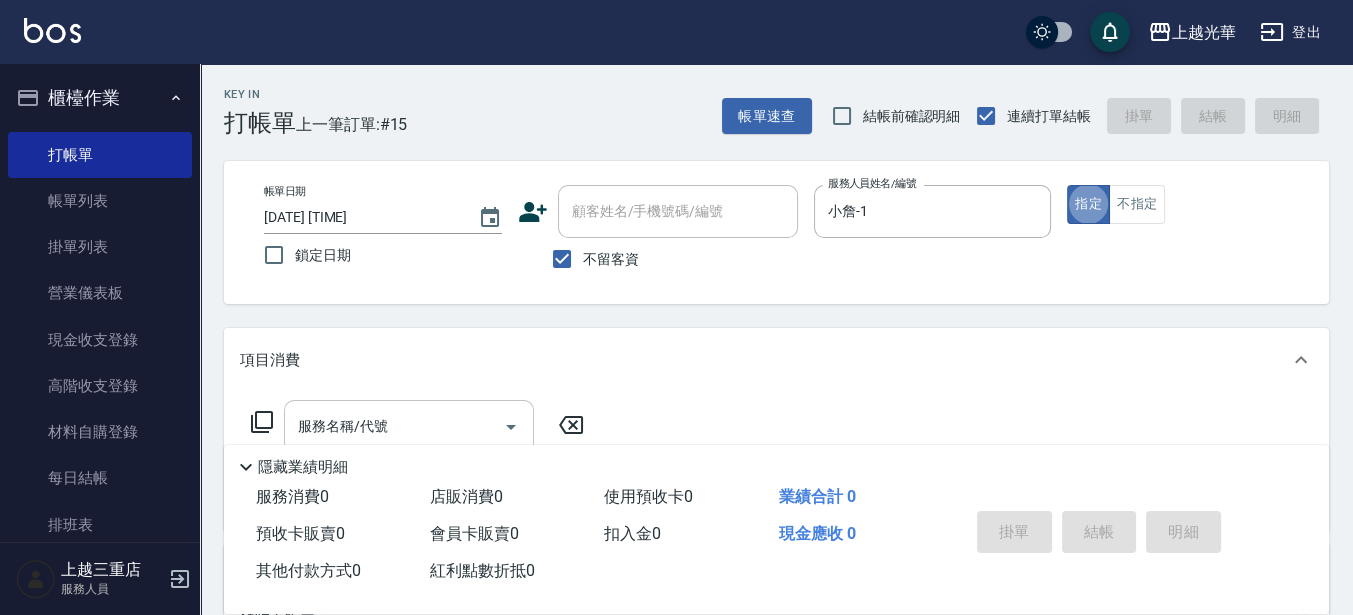 click on "服務名稱/代號 服務名稱/代號" at bounding box center (409, 426) 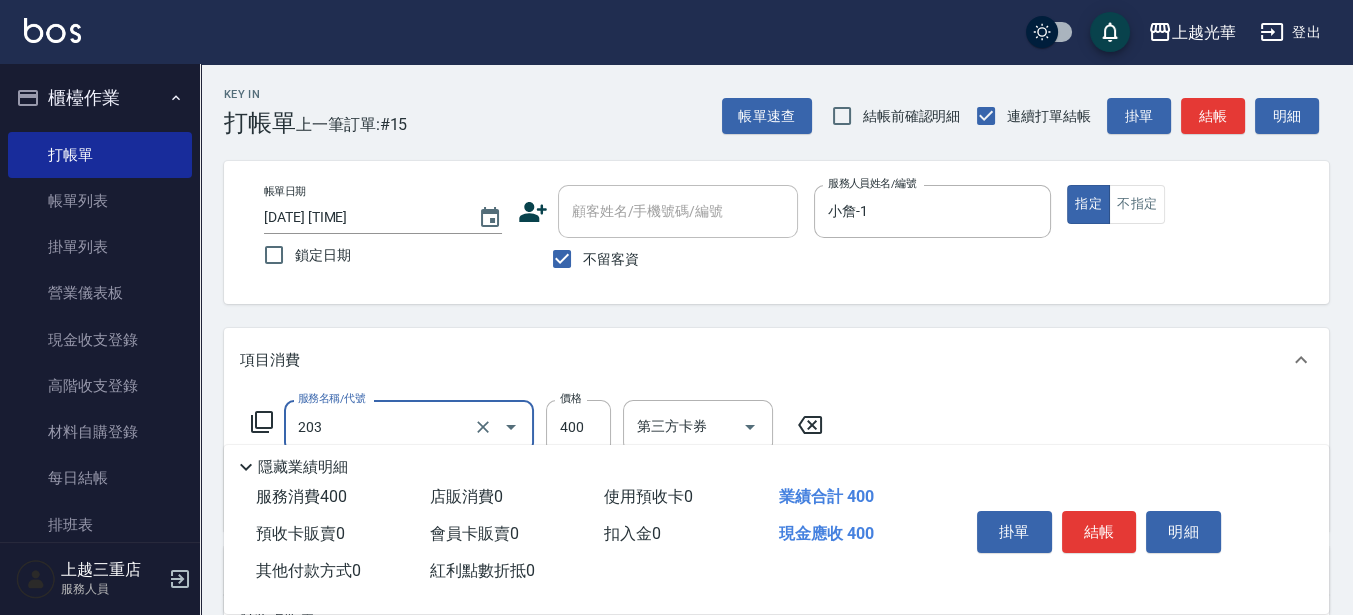 type on "指定單剪(203)" 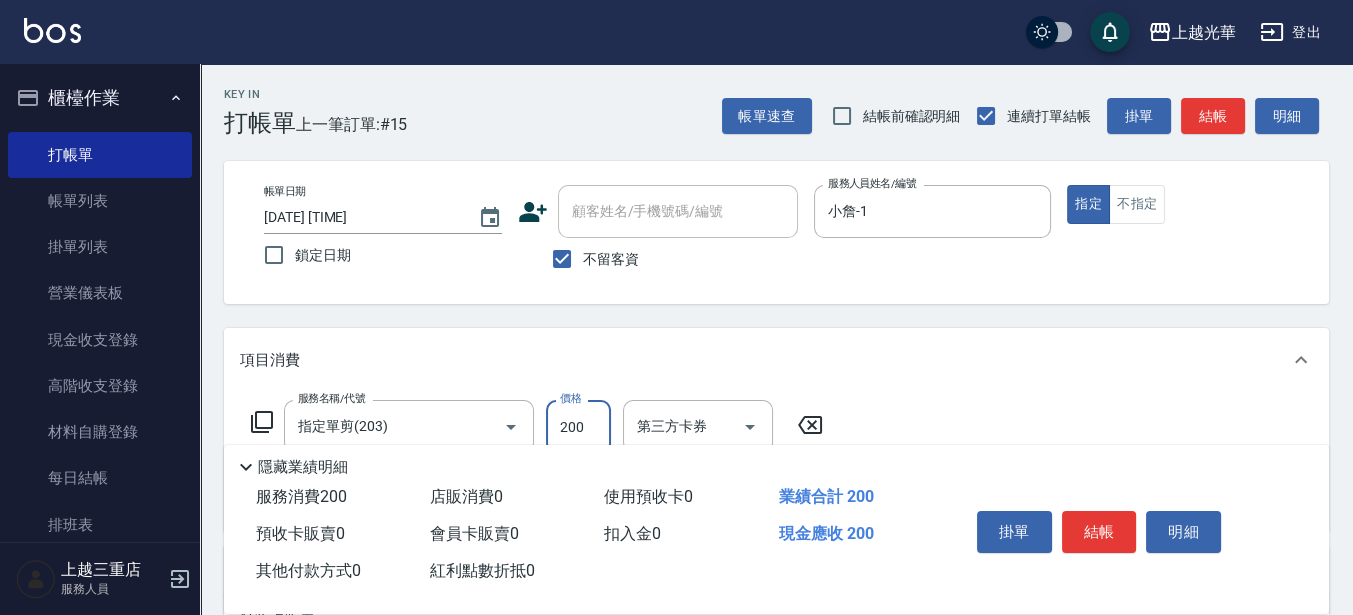 scroll, scrollTop: 312, scrollLeft: 0, axis: vertical 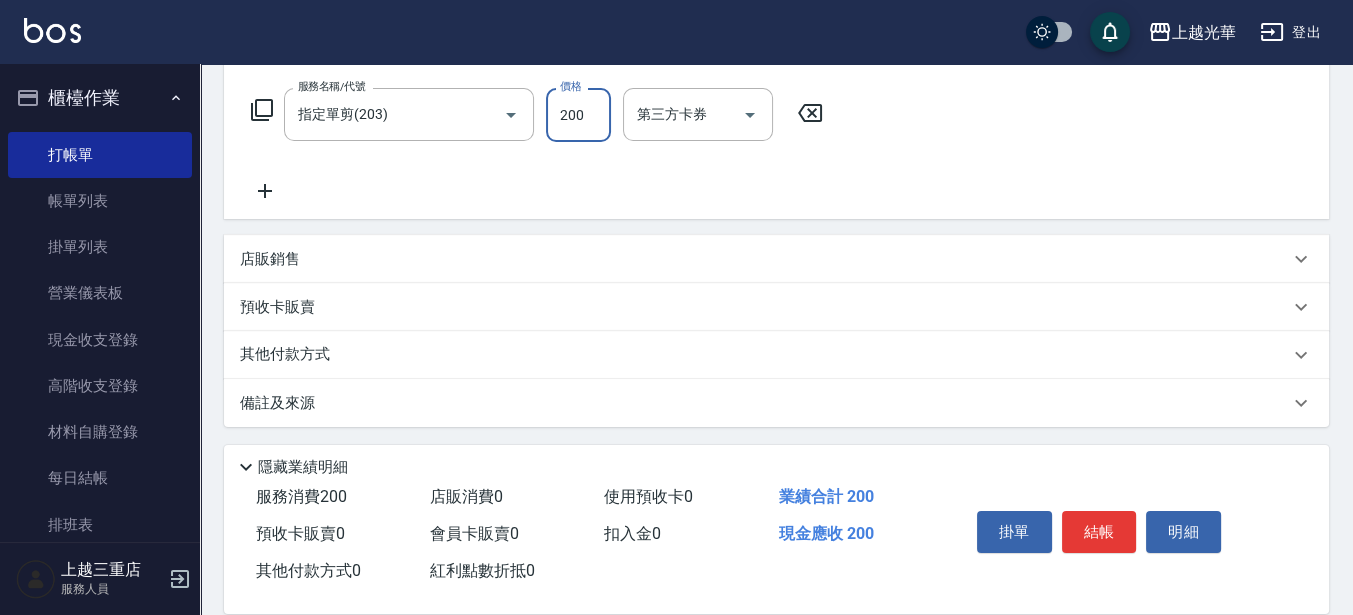 type on "200" 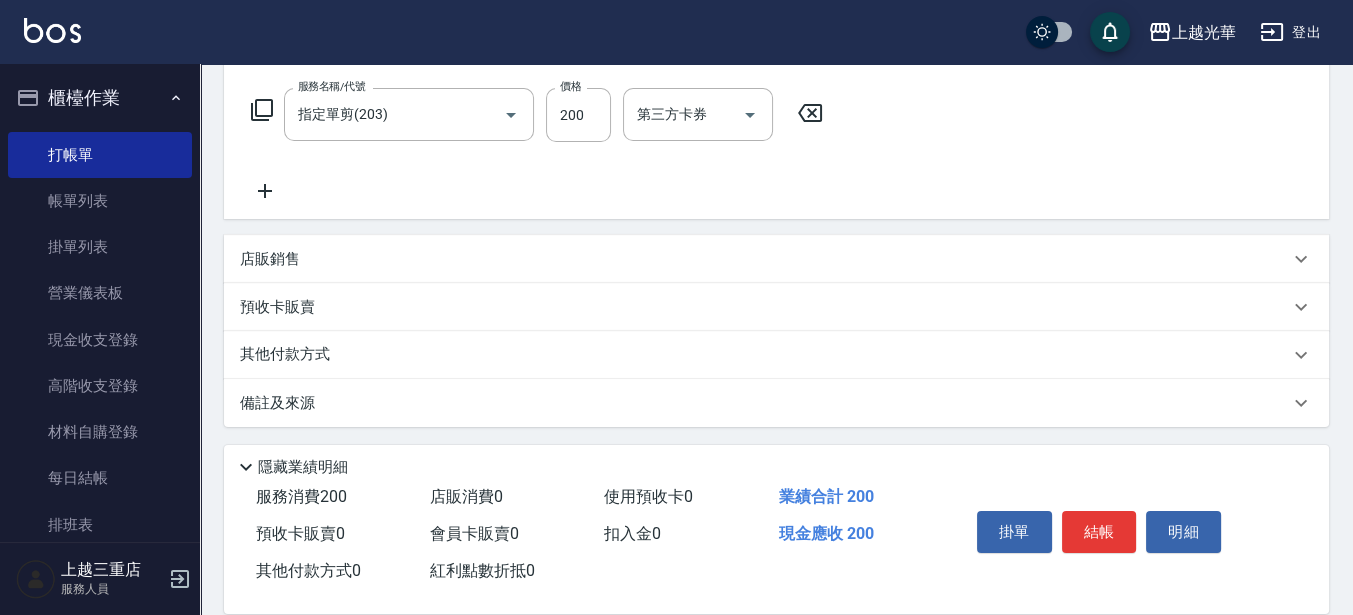 click 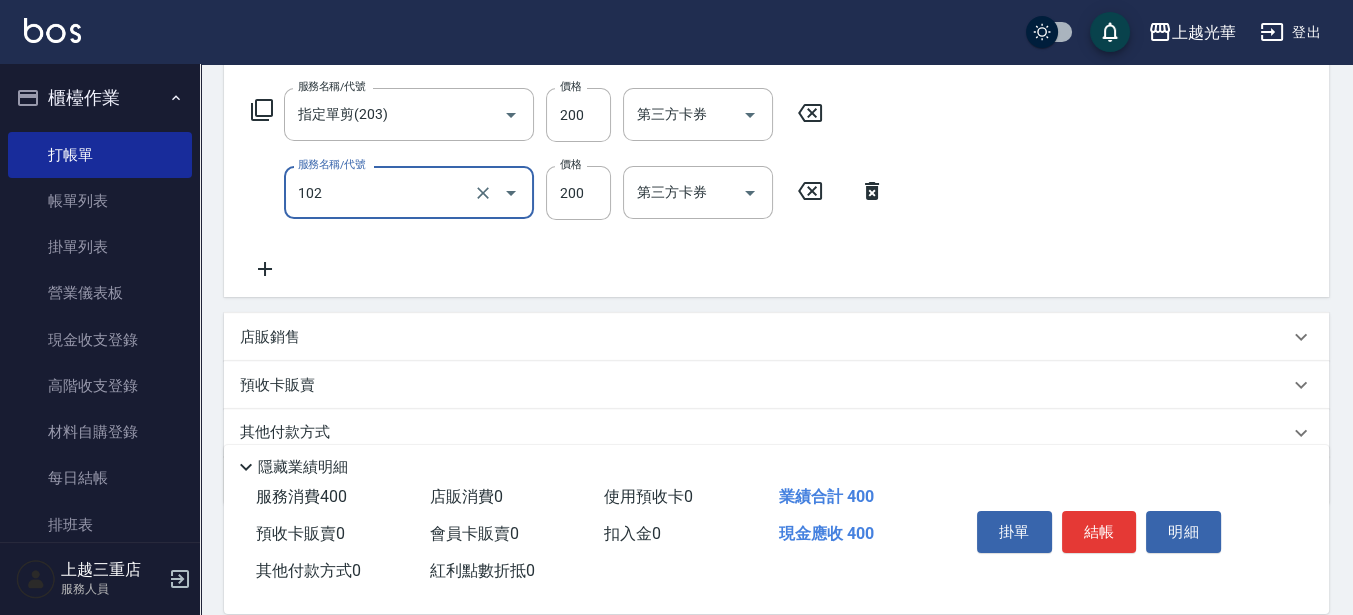 type on "指定洗髮(102)" 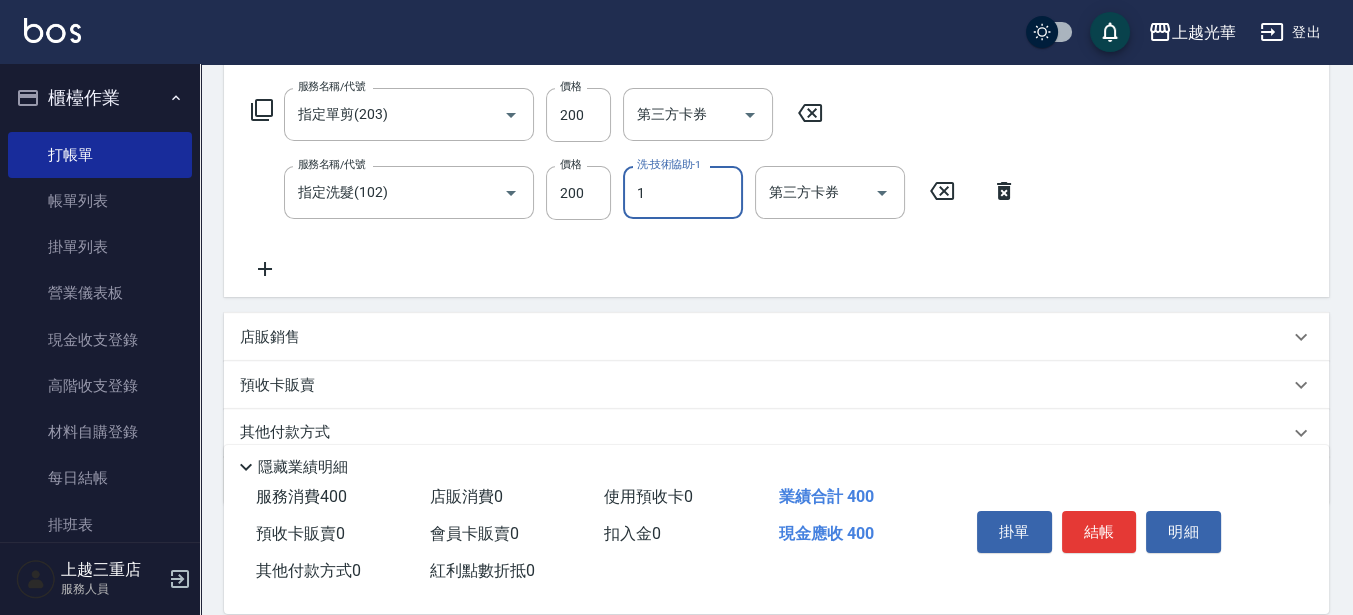 type on "小詹-1" 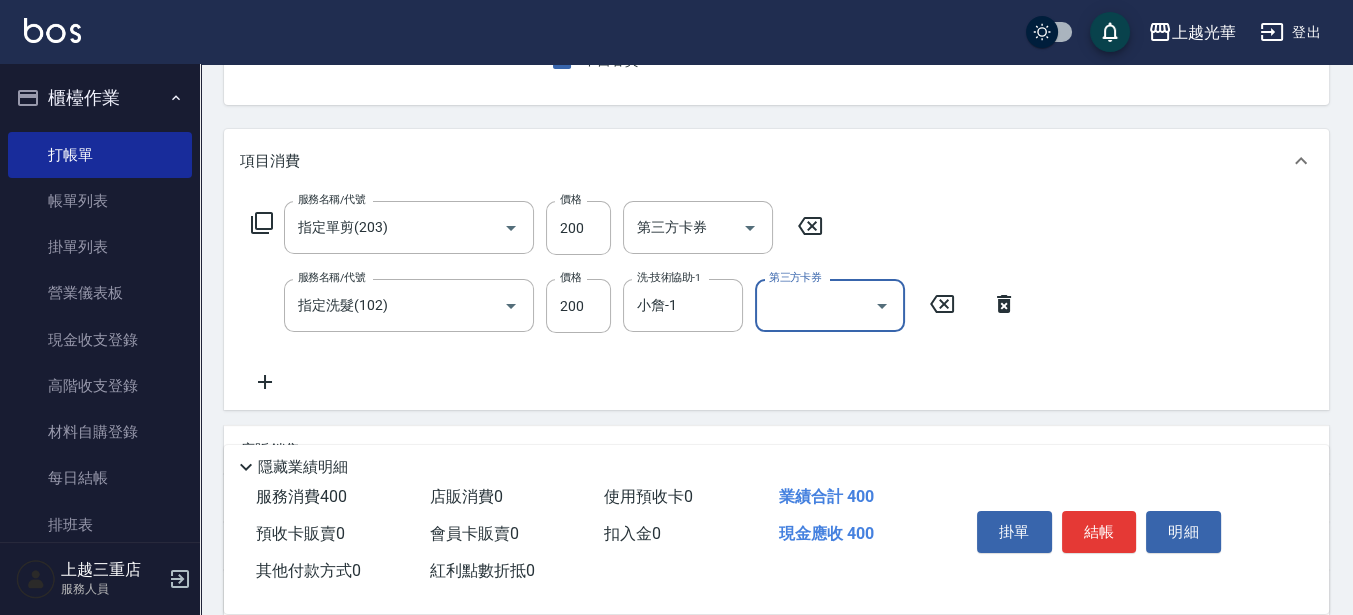 scroll, scrollTop: 62, scrollLeft: 0, axis: vertical 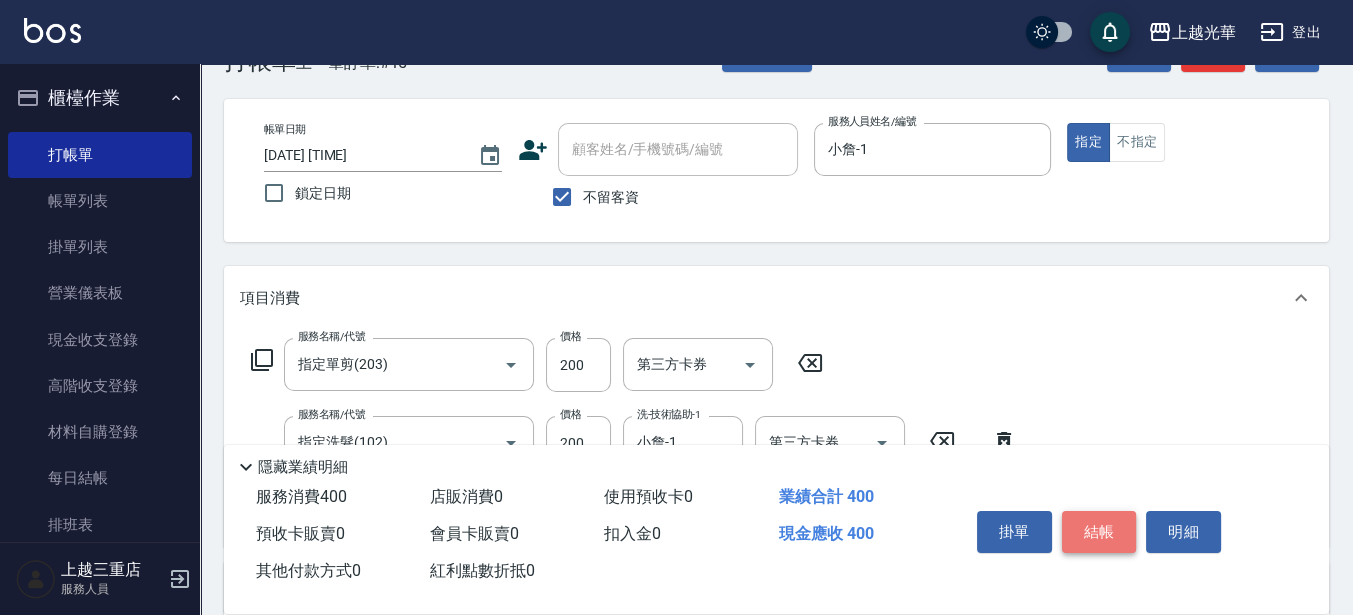 click on "結帳" at bounding box center [1099, 532] 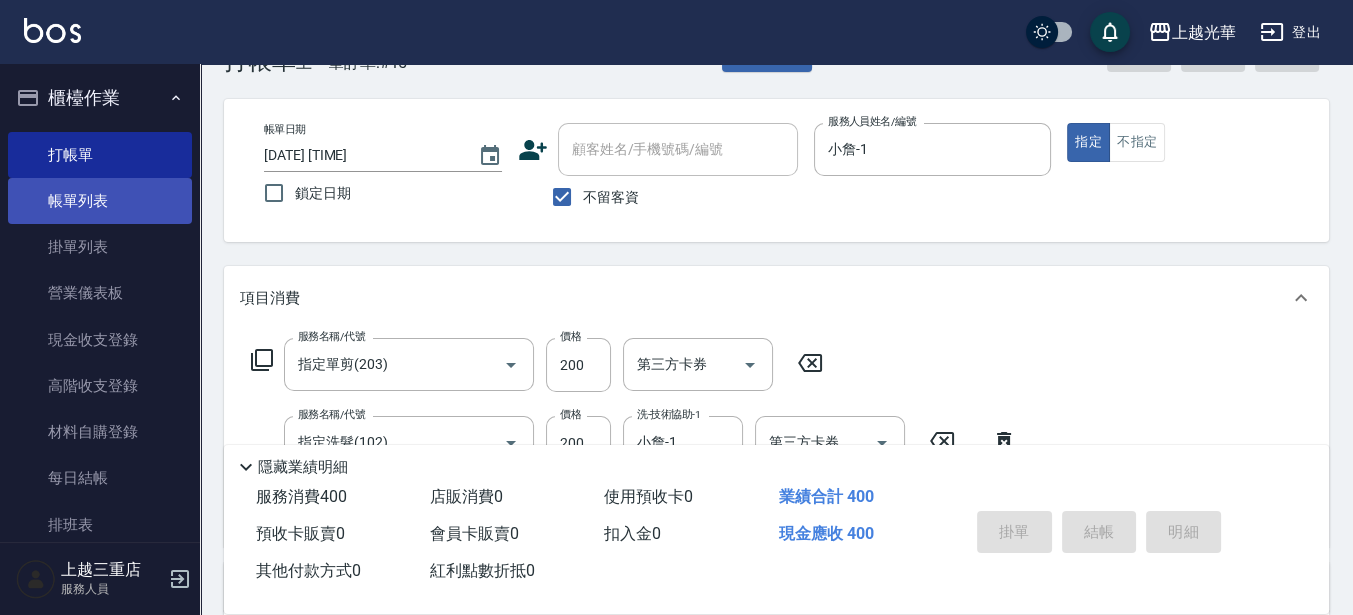type on "[DATE] [TIME]" 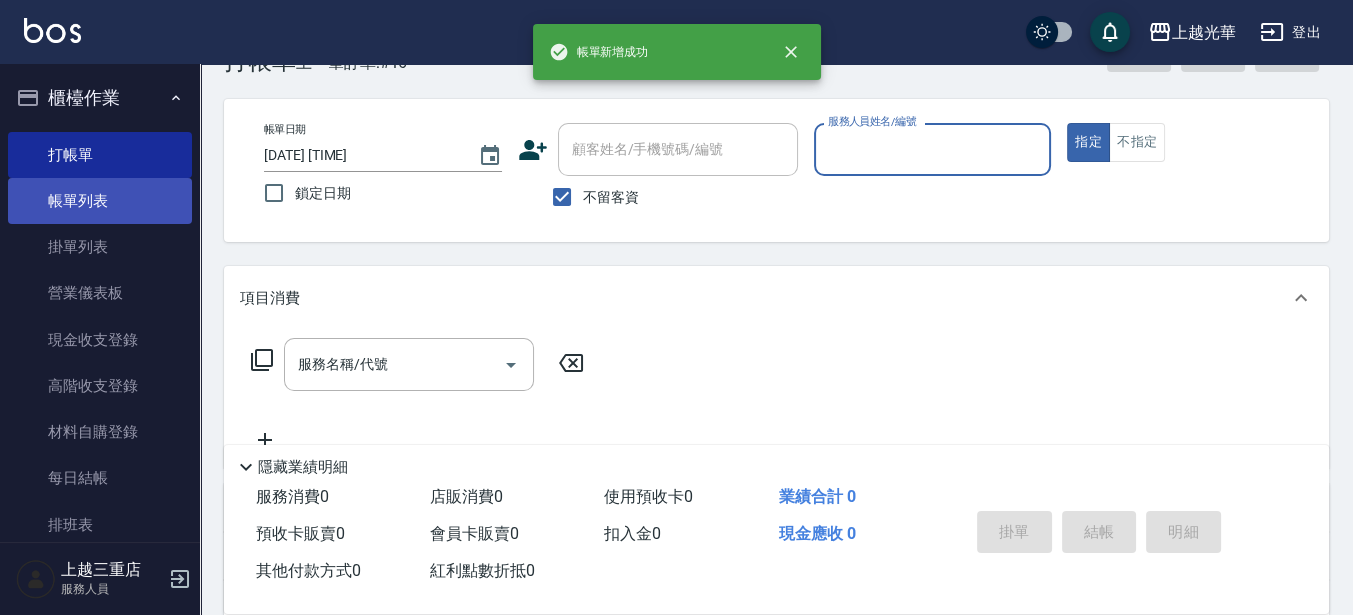 click on "帳單列表" at bounding box center (100, 201) 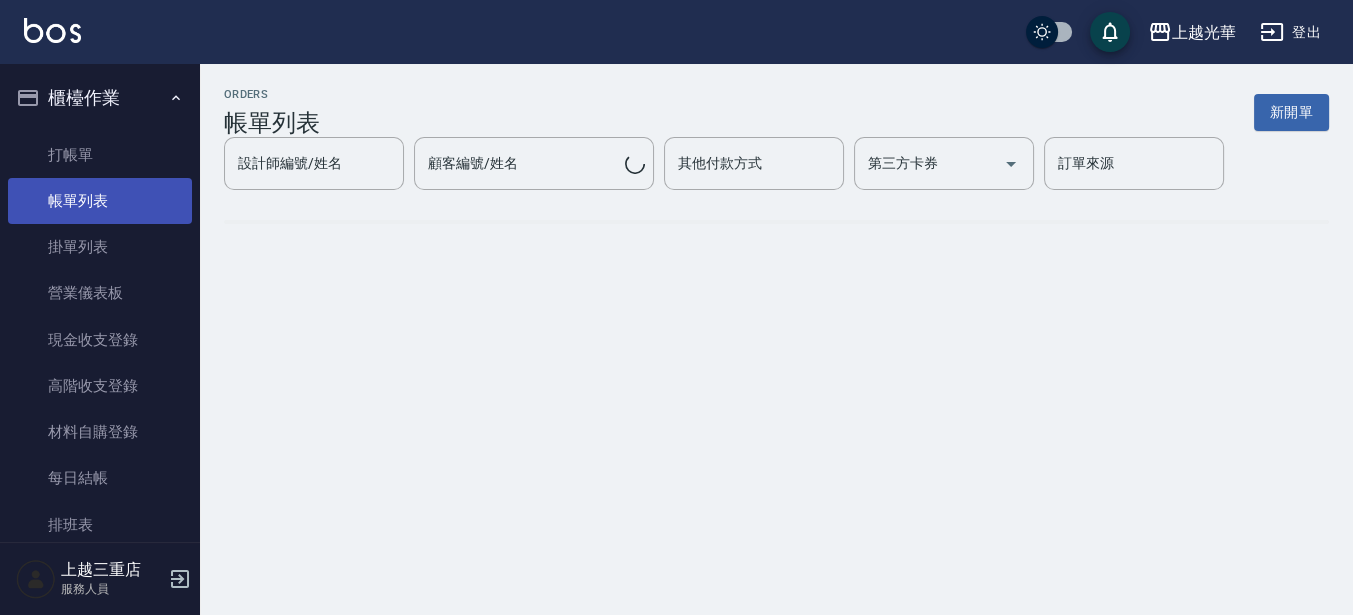 scroll, scrollTop: 0, scrollLeft: 0, axis: both 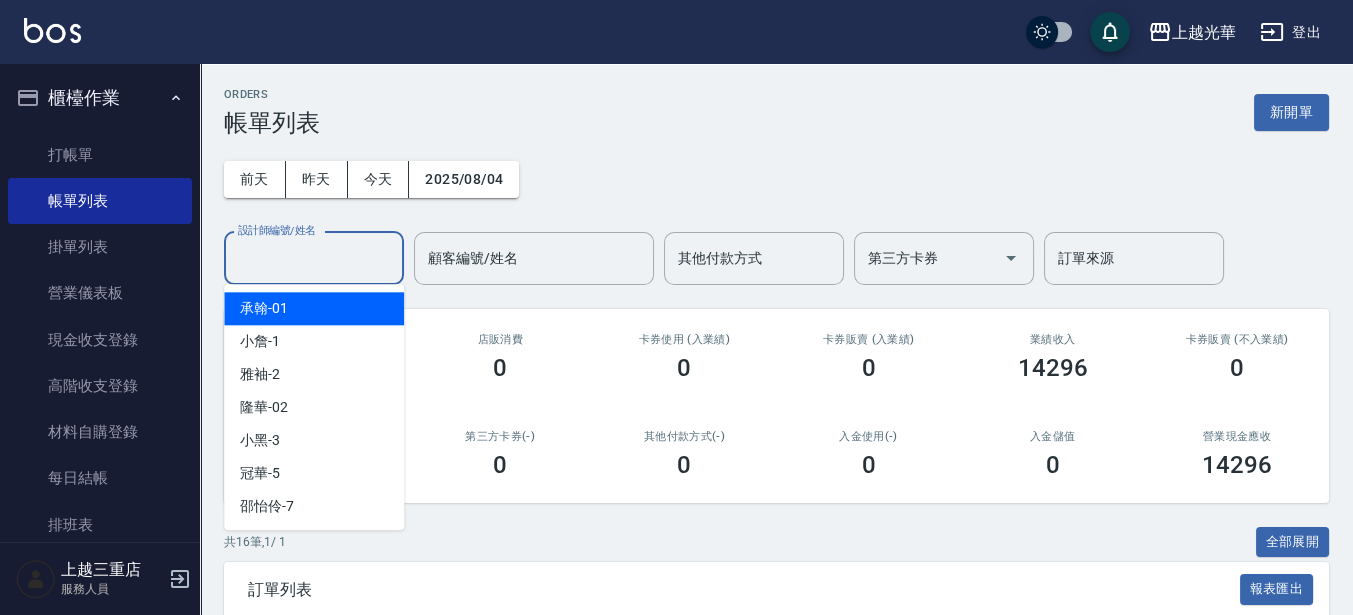 click on "設計師編號/姓名" at bounding box center (314, 258) 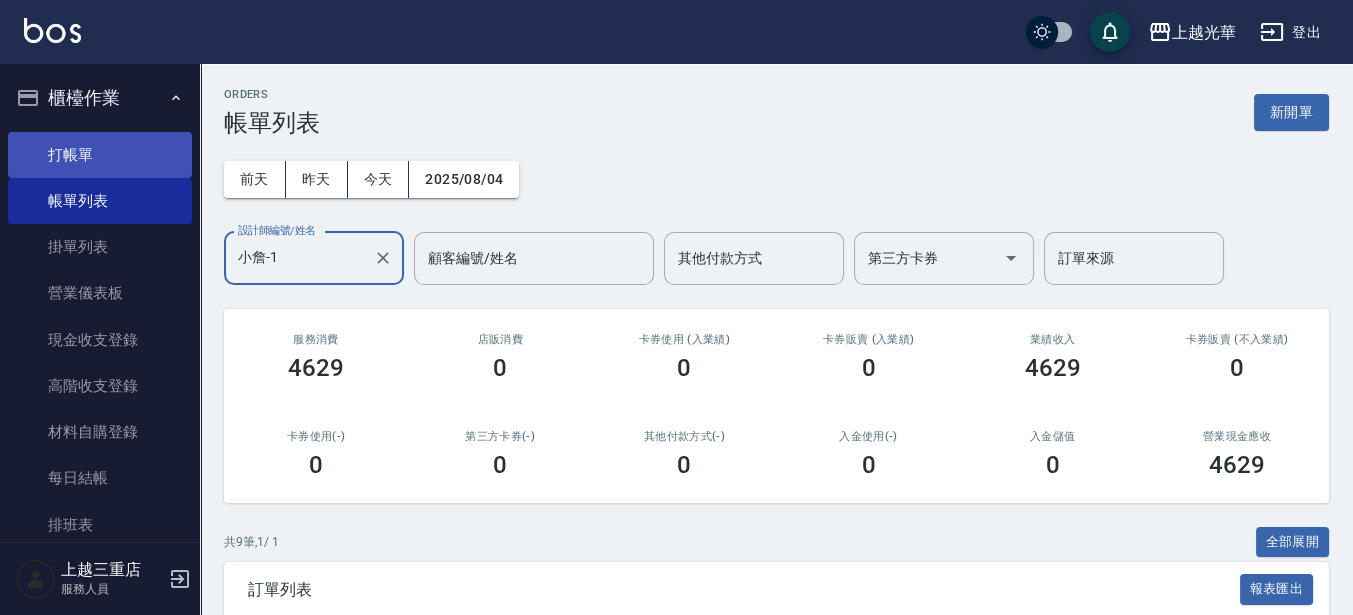 type on "小詹-1" 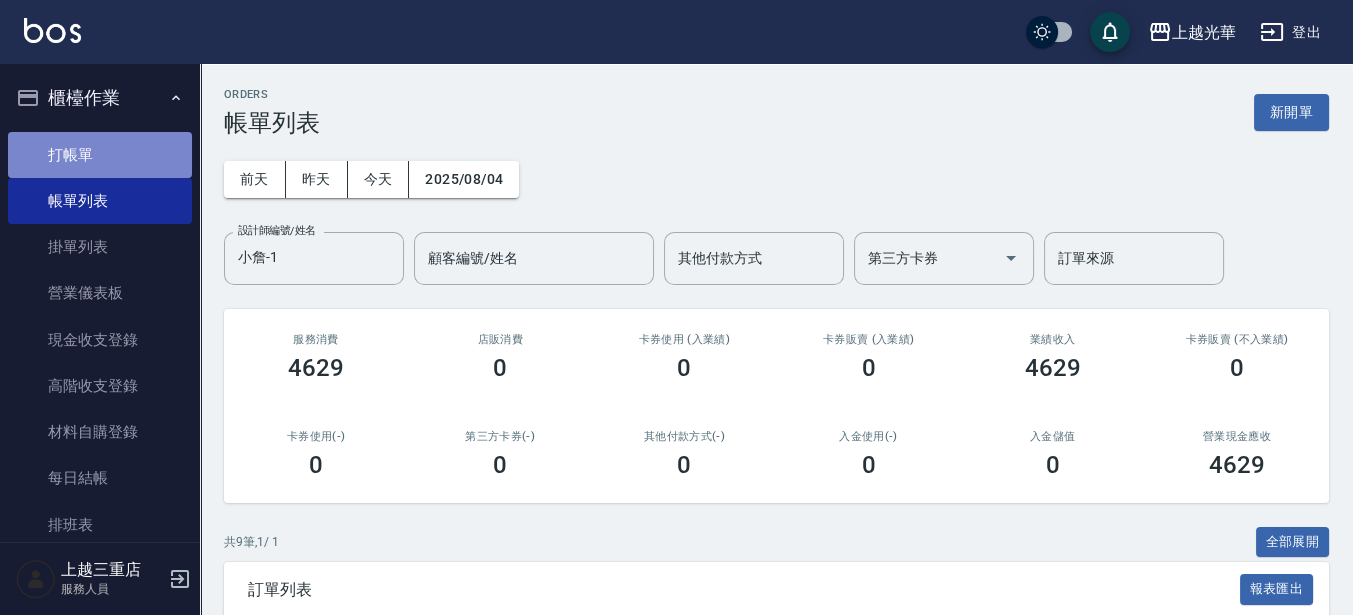 click on "打帳單" at bounding box center (100, 155) 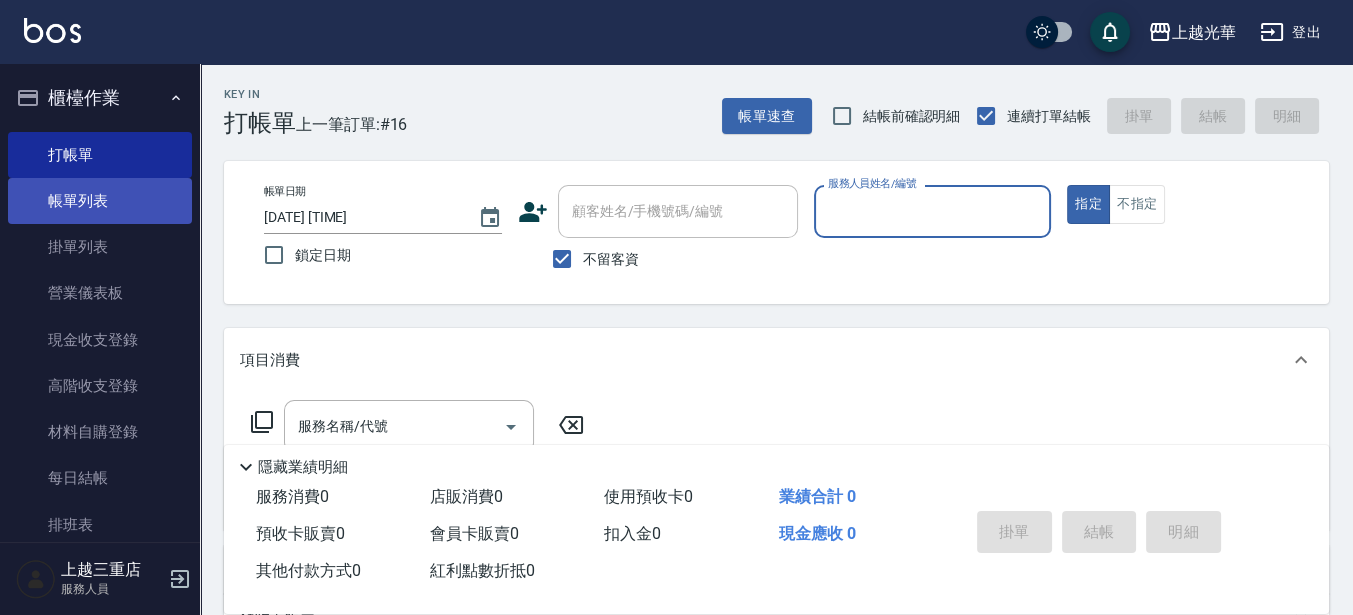 click on "帳單列表" at bounding box center [100, 201] 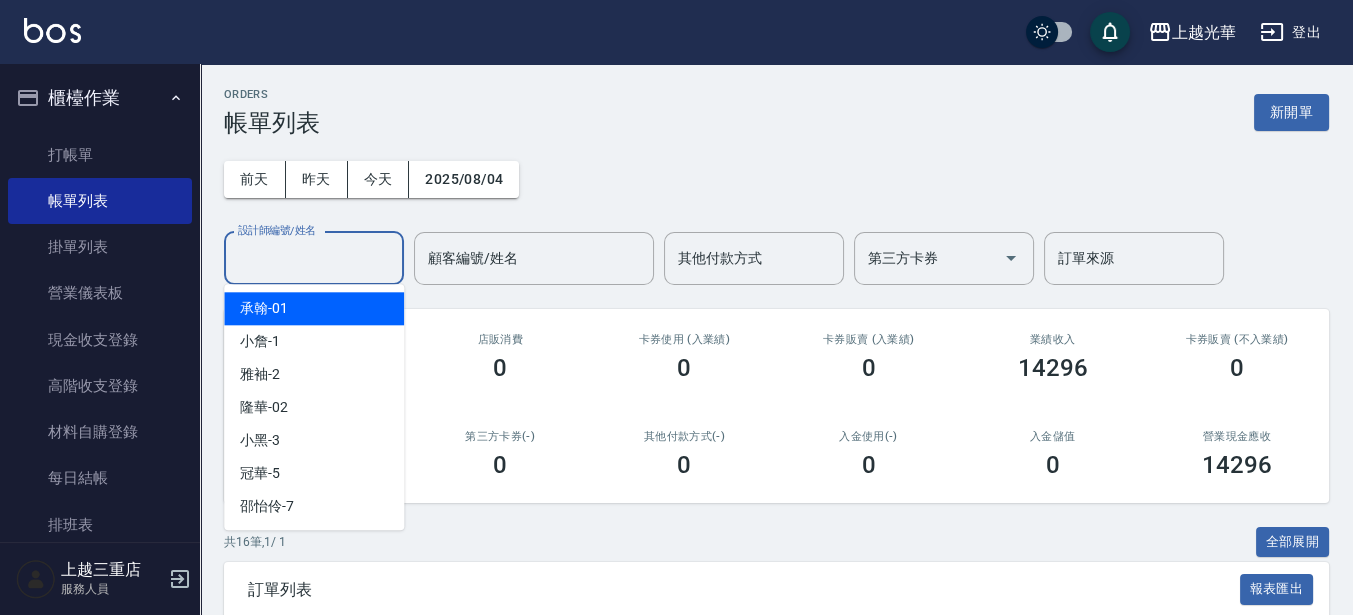 click on "設計師編號/姓名" at bounding box center [314, 258] 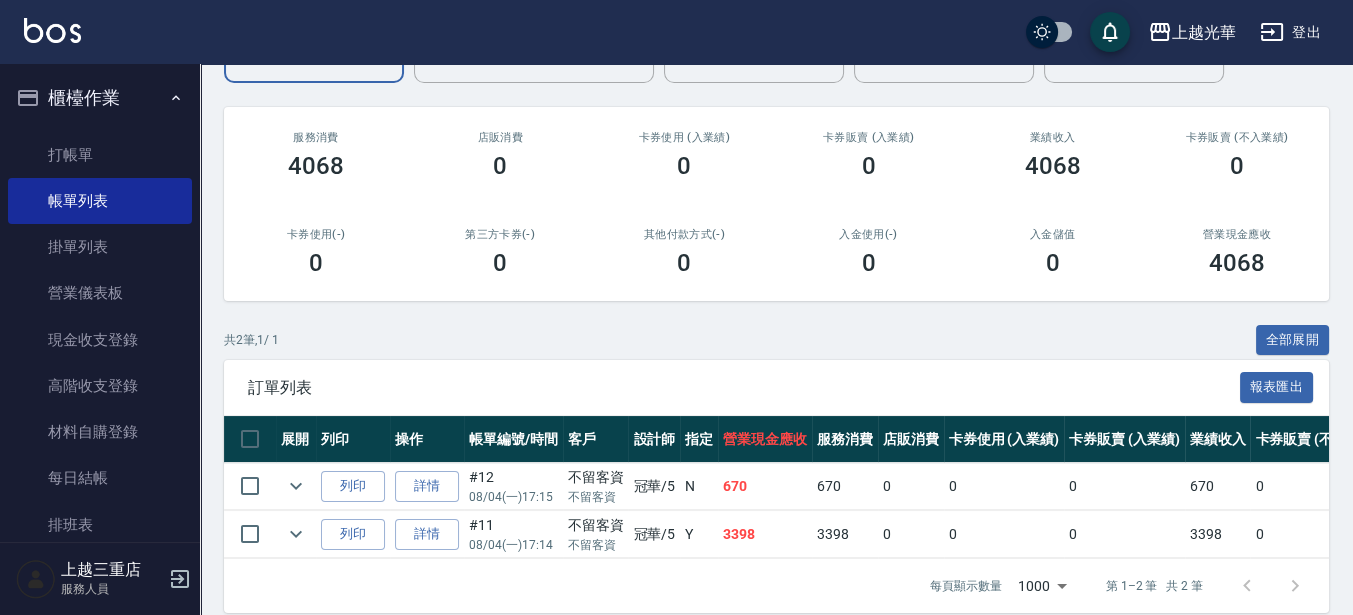 scroll, scrollTop: 240, scrollLeft: 0, axis: vertical 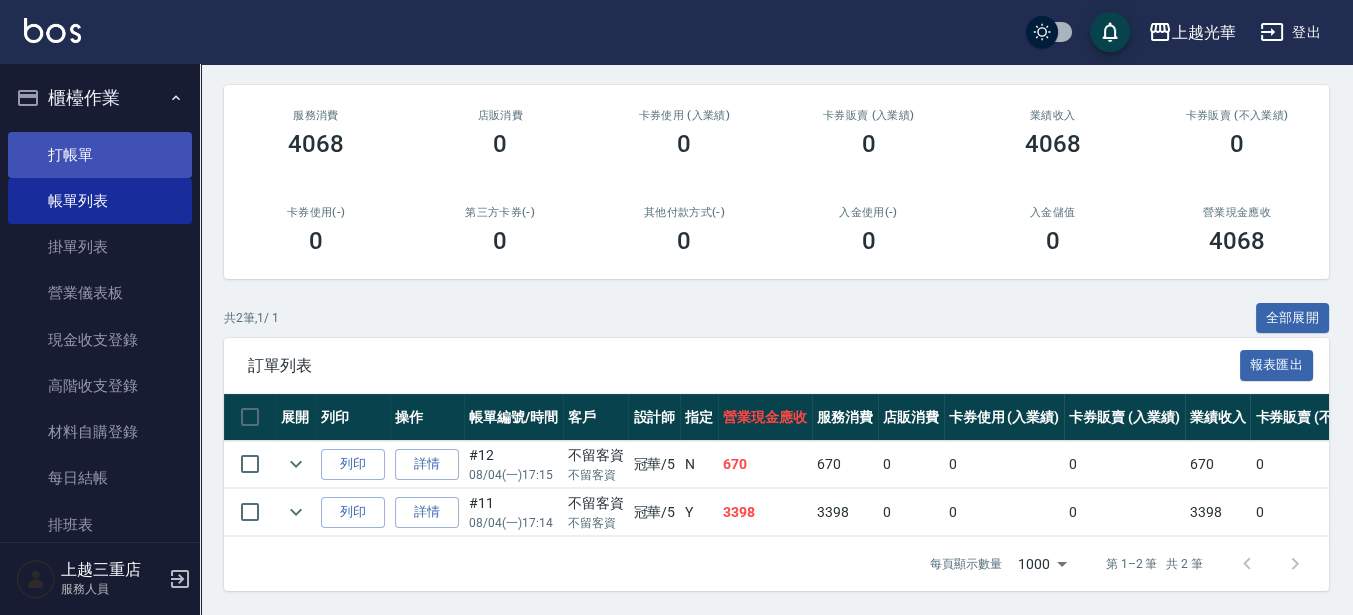 type on "冠華-5" 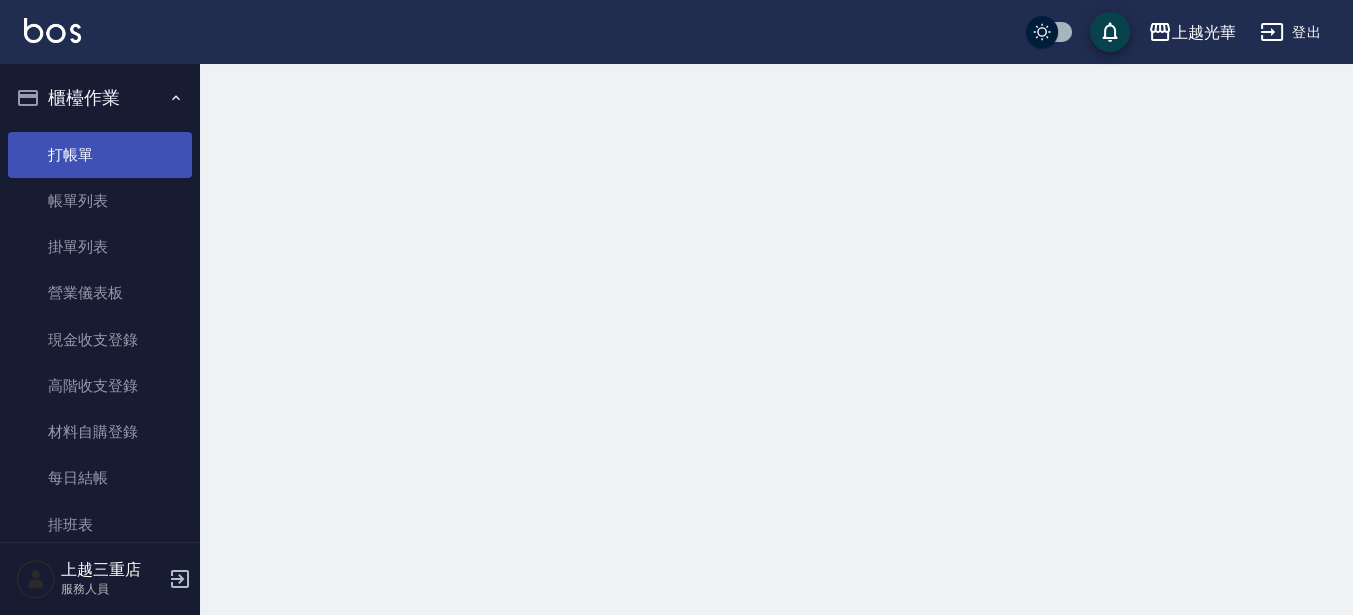 scroll, scrollTop: 0, scrollLeft: 0, axis: both 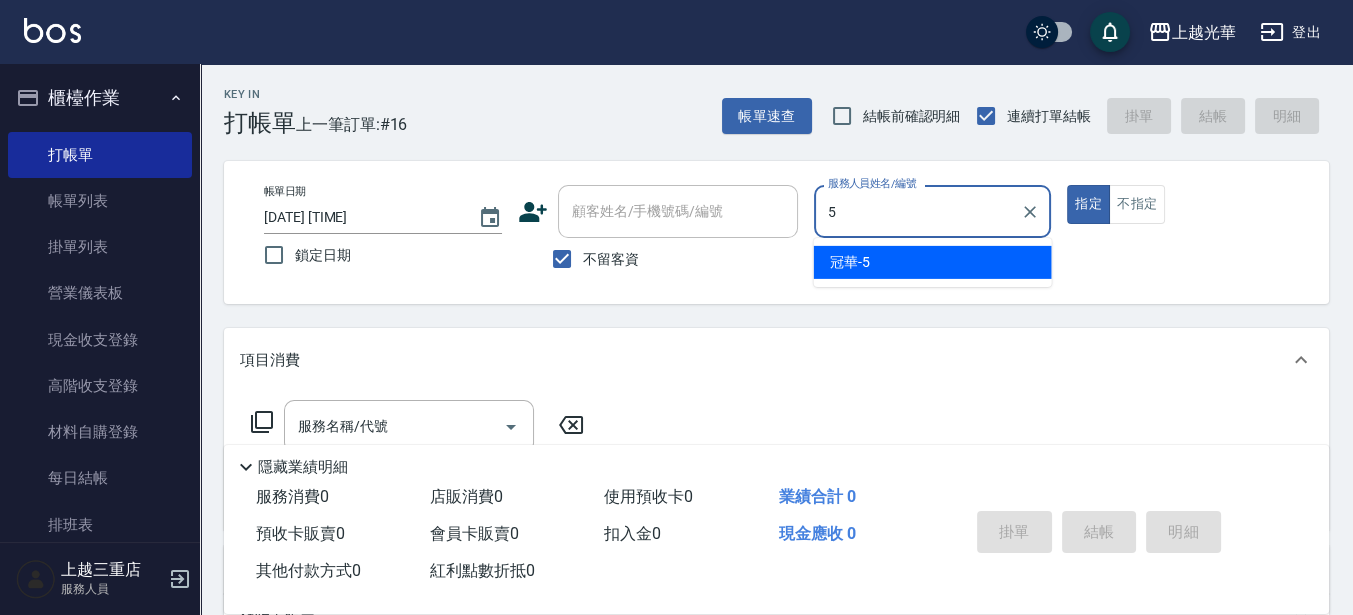 type on "冠華-5" 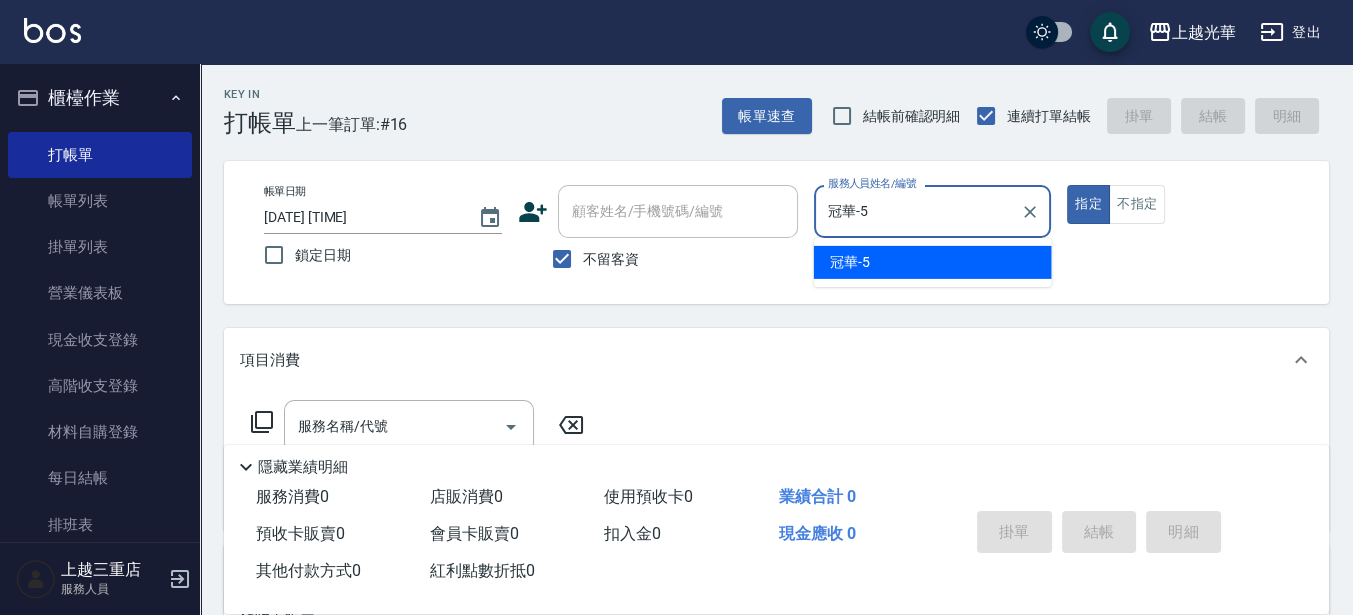 type on "true" 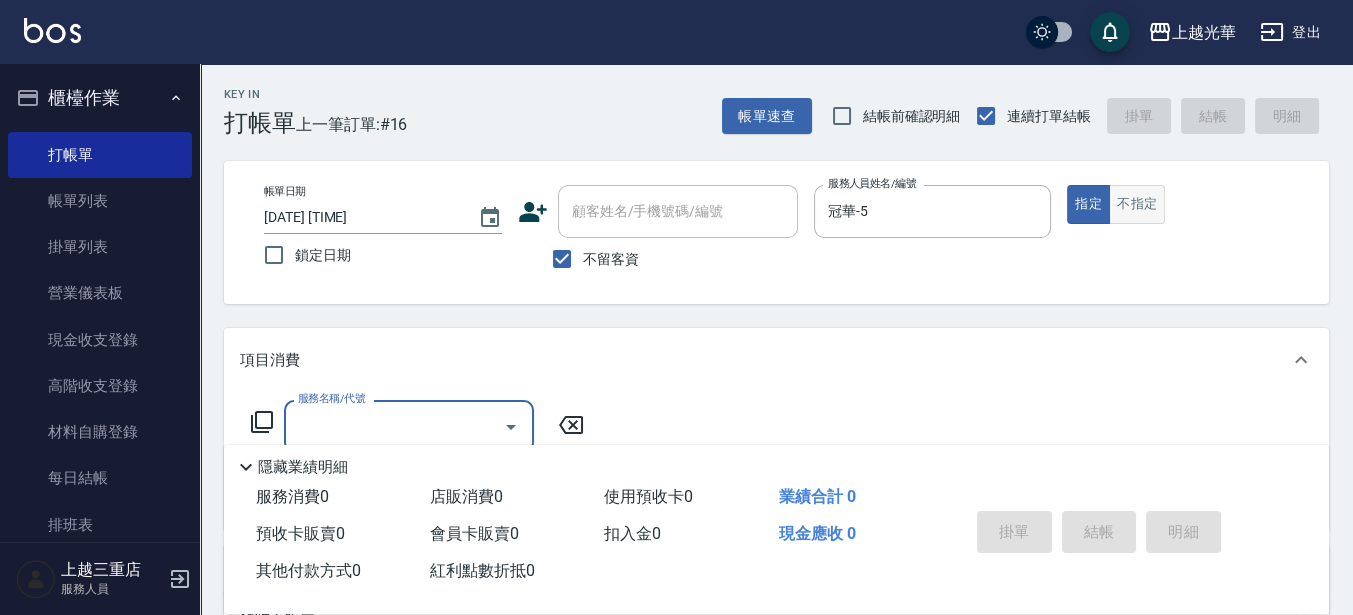 click on "不指定" at bounding box center (1137, 204) 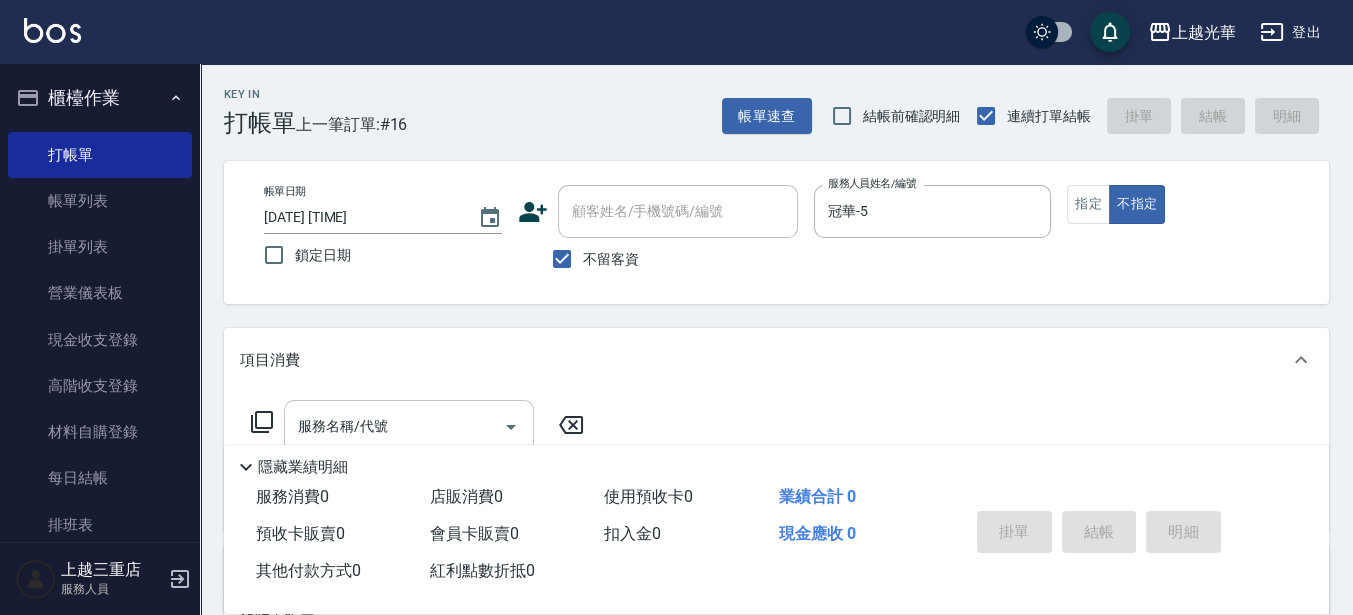 click on "服務名稱/代號" at bounding box center (394, 426) 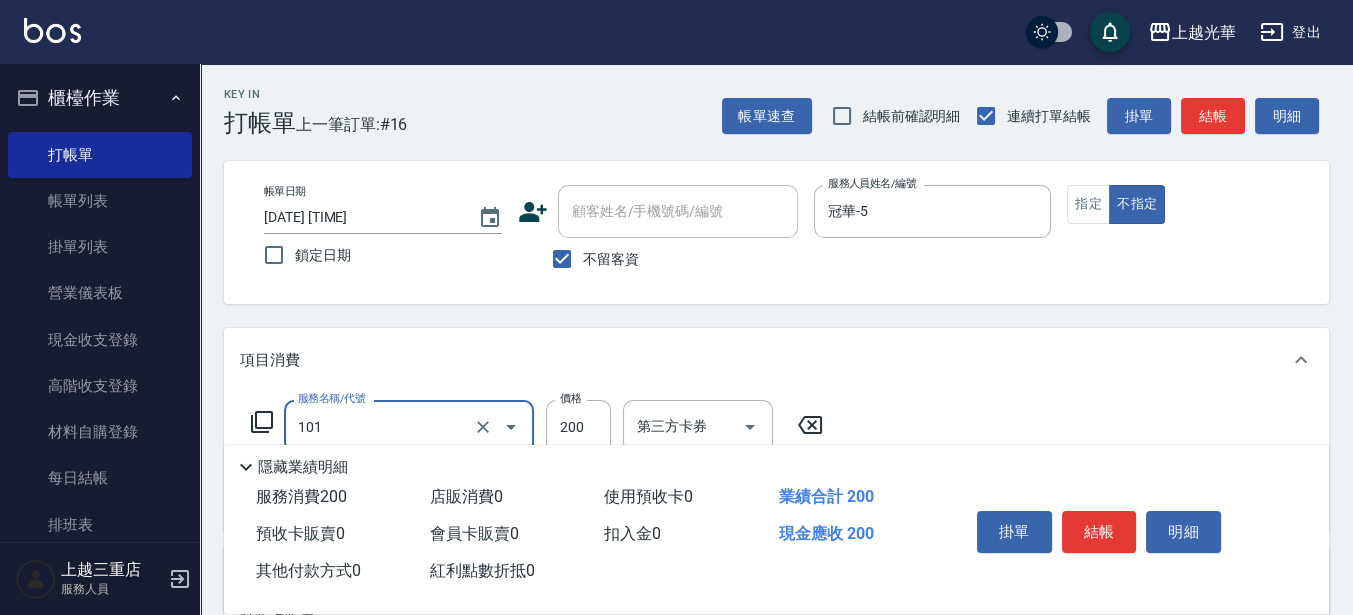 type on "不指定洗髮(101)" 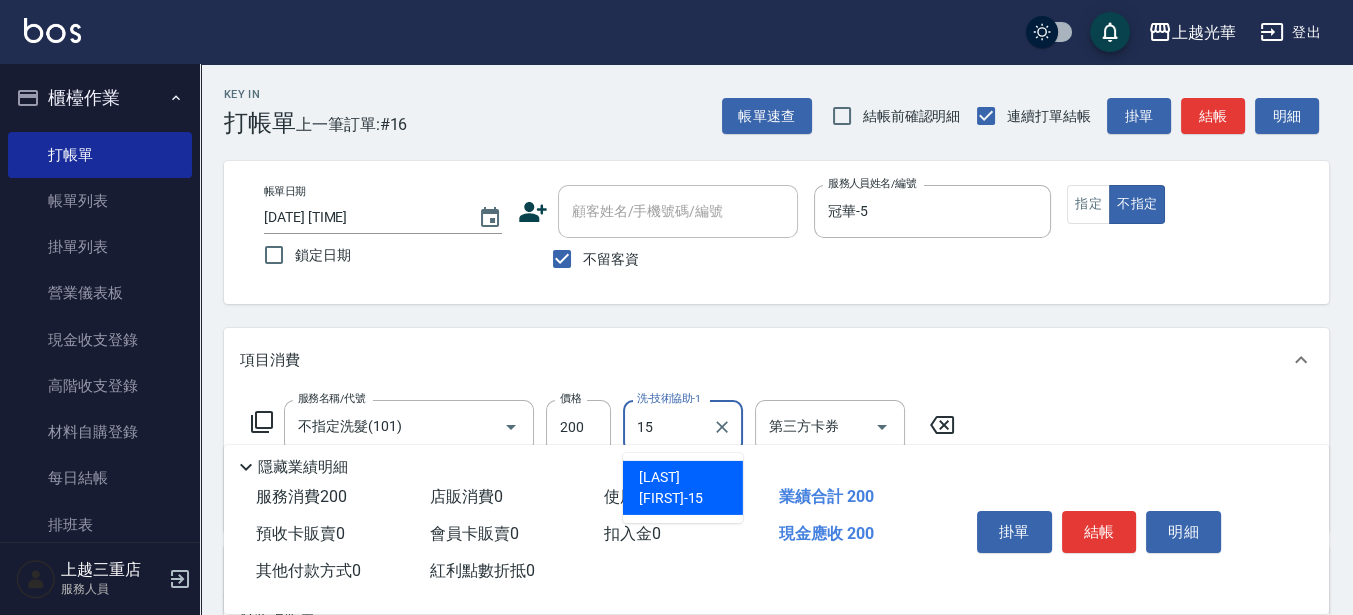 type on "[LAST]-[NUMBER]" 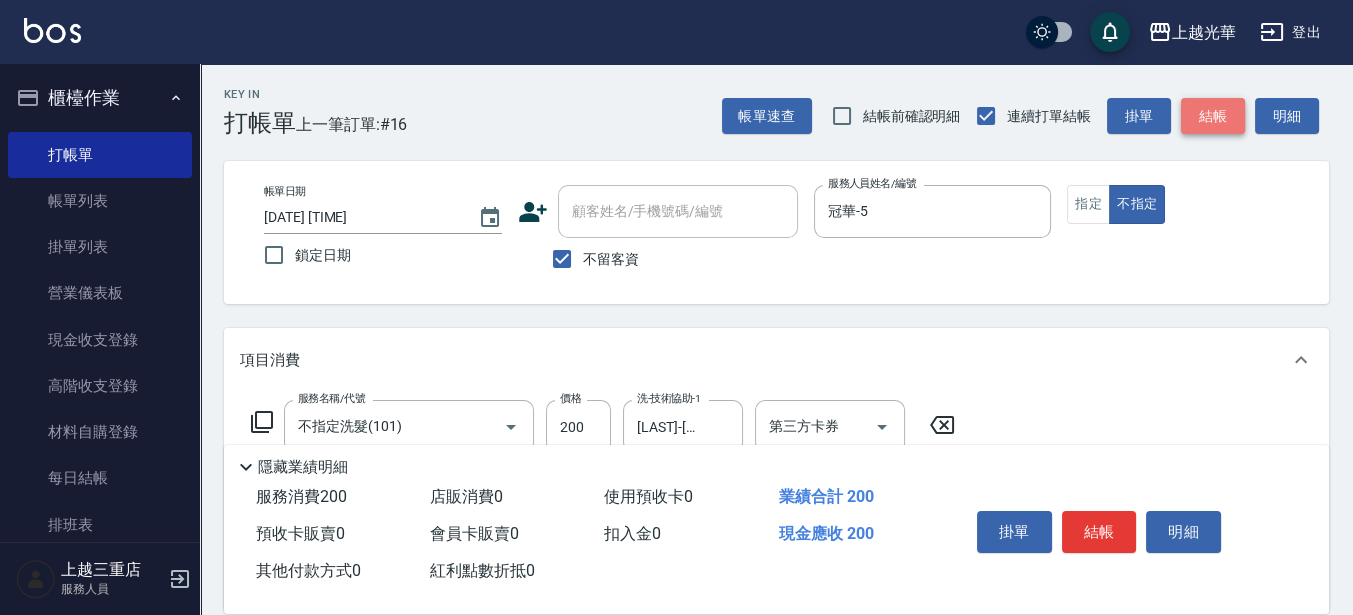 click on "結帳" at bounding box center (1213, 116) 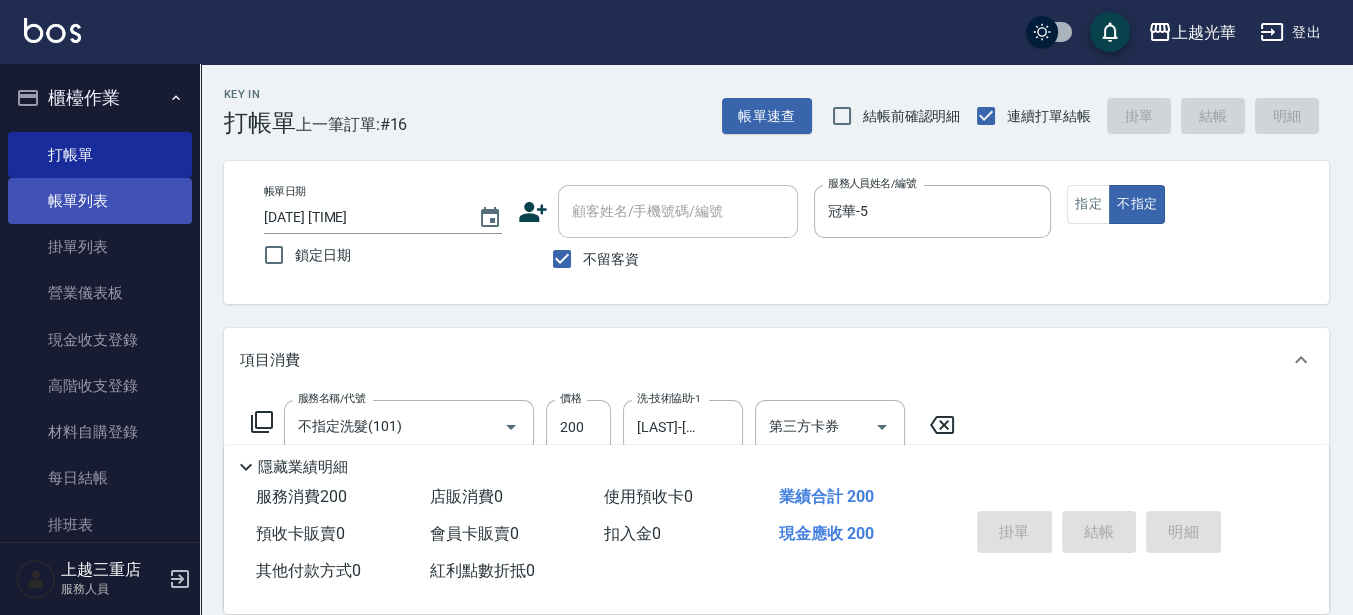 type on "[DATE] [TIME]" 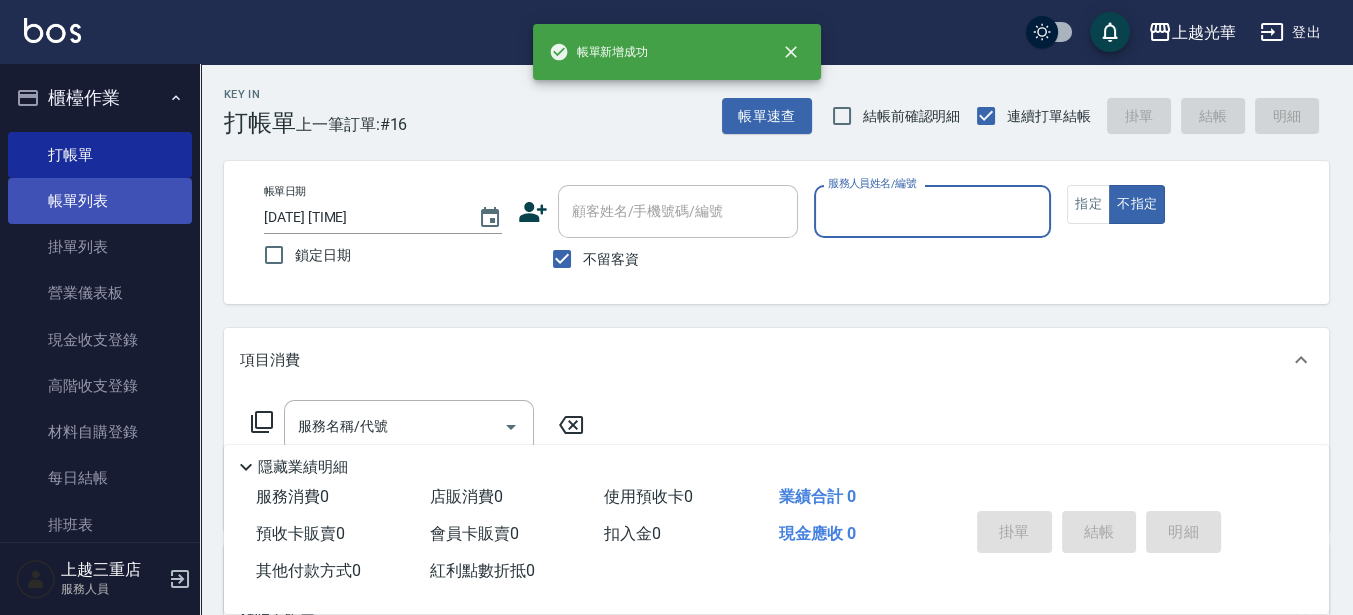 click on "帳單列表" at bounding box center [100, 201] 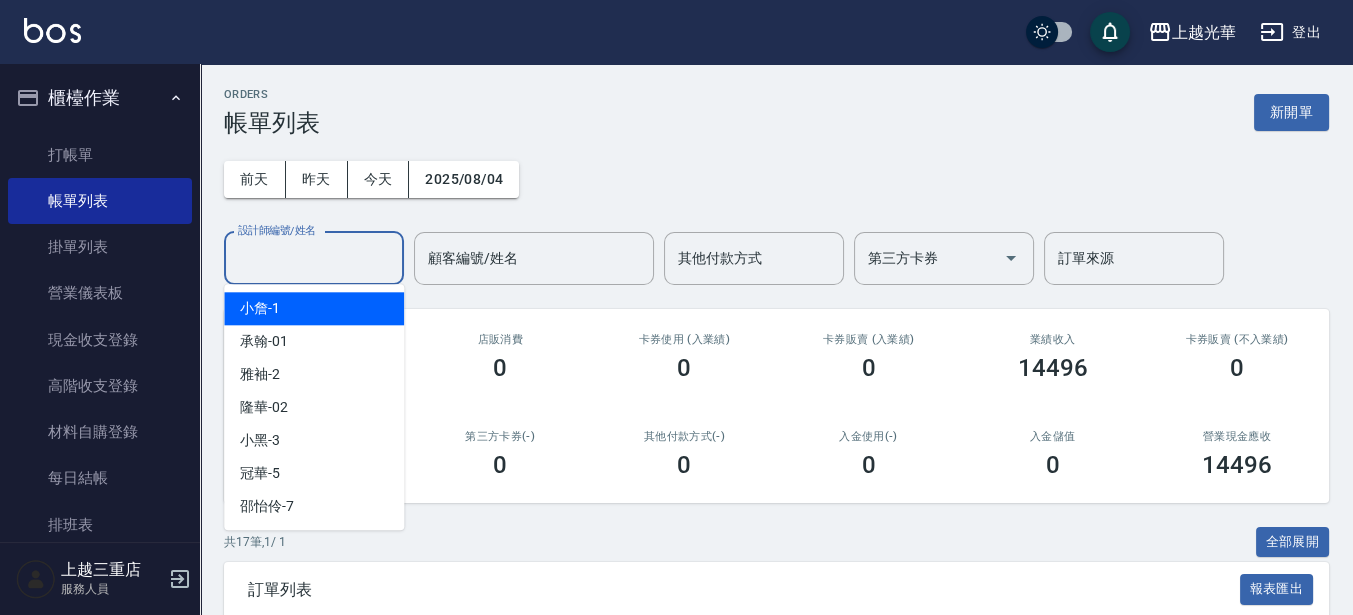 click on "設計師編號/姓名" at bounding box center [314, 258] 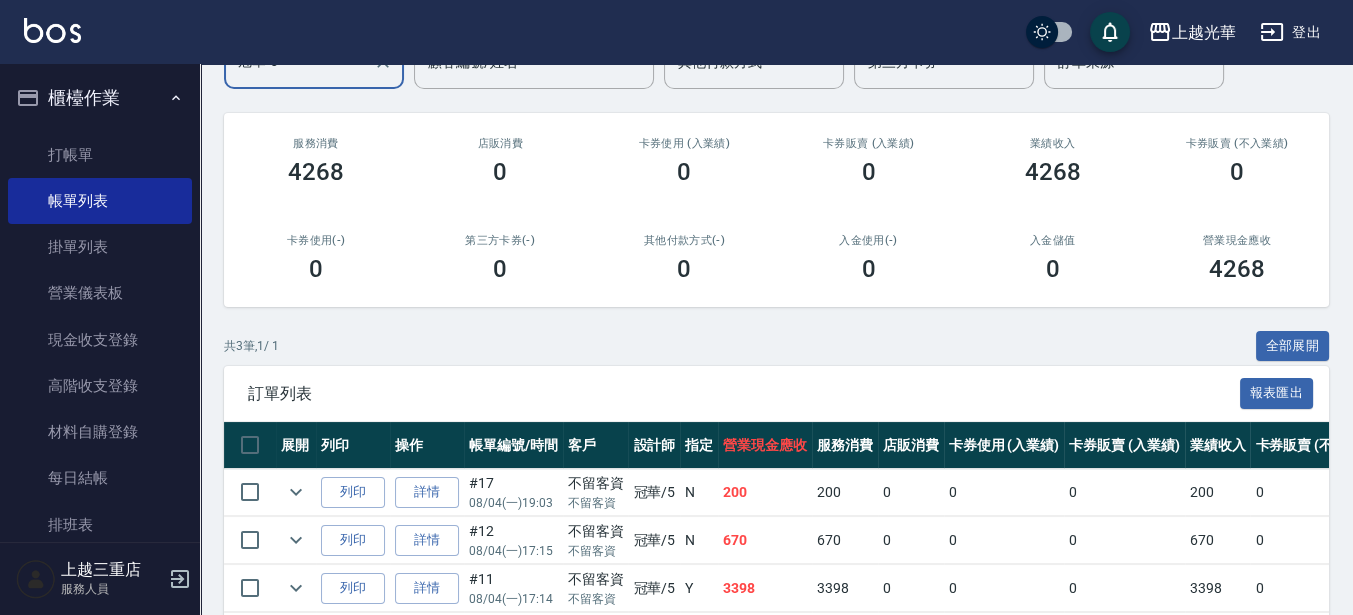 scroll, scrollTop: 288, scrollLeft: 0, axis: vertical 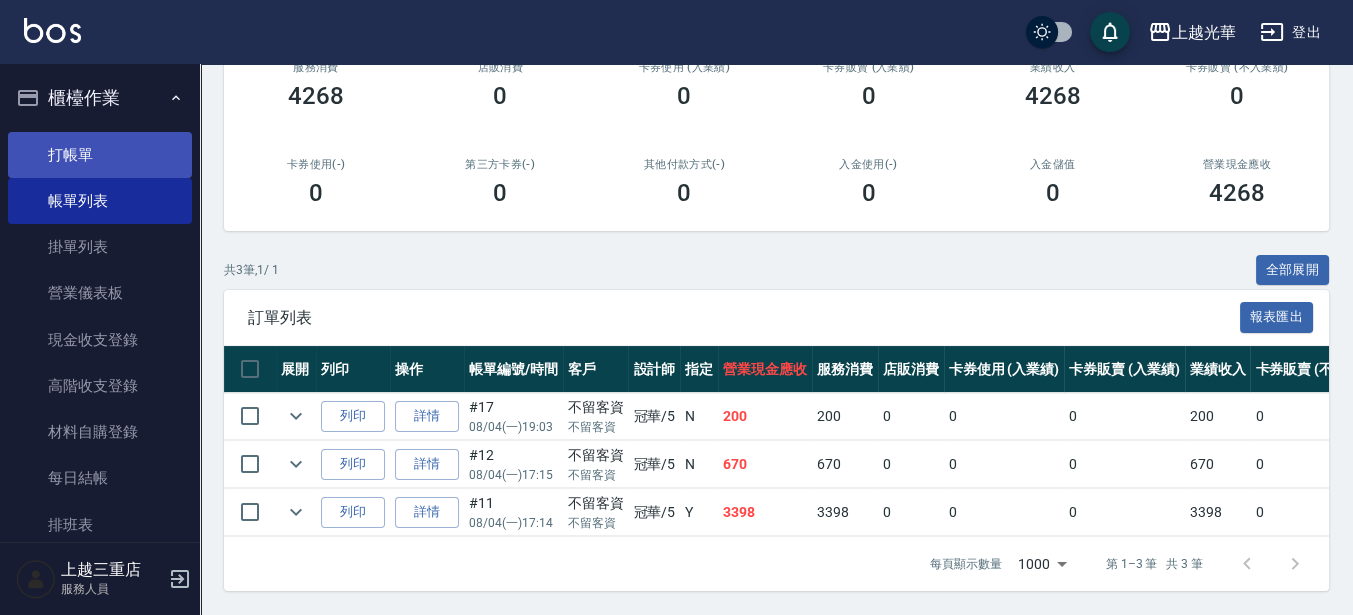type on "冠華-5" 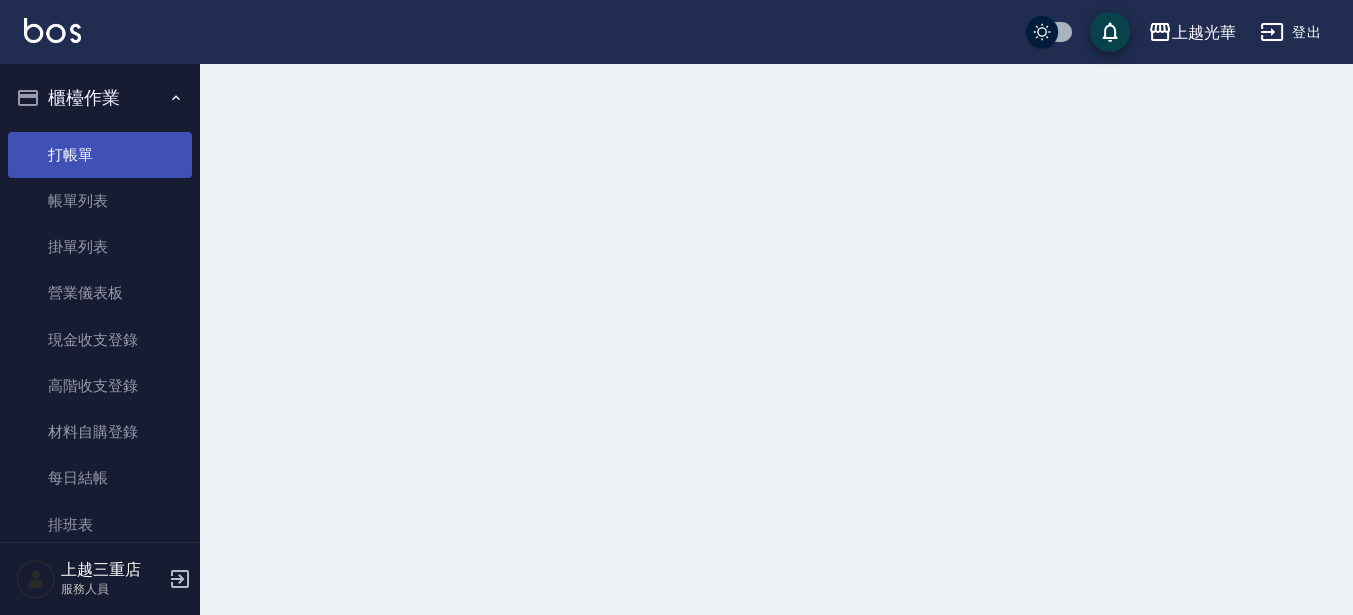 scroll, scrollTop: 0, scrollLeft: 0, axis: both 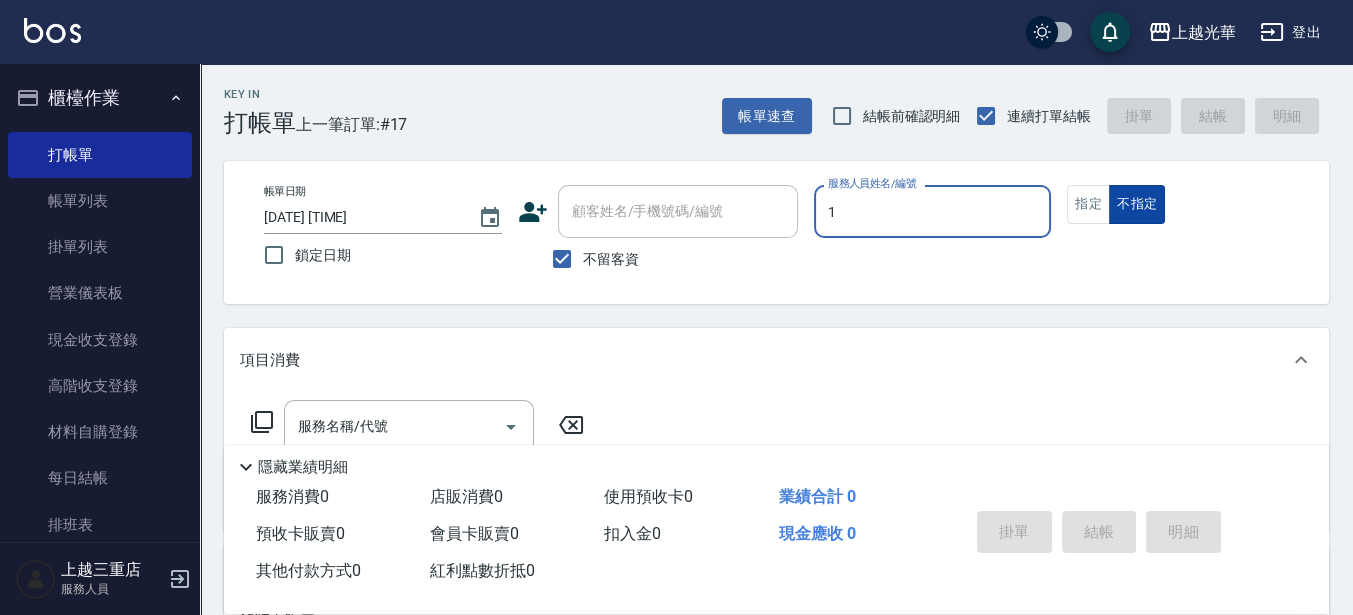 type on "1" 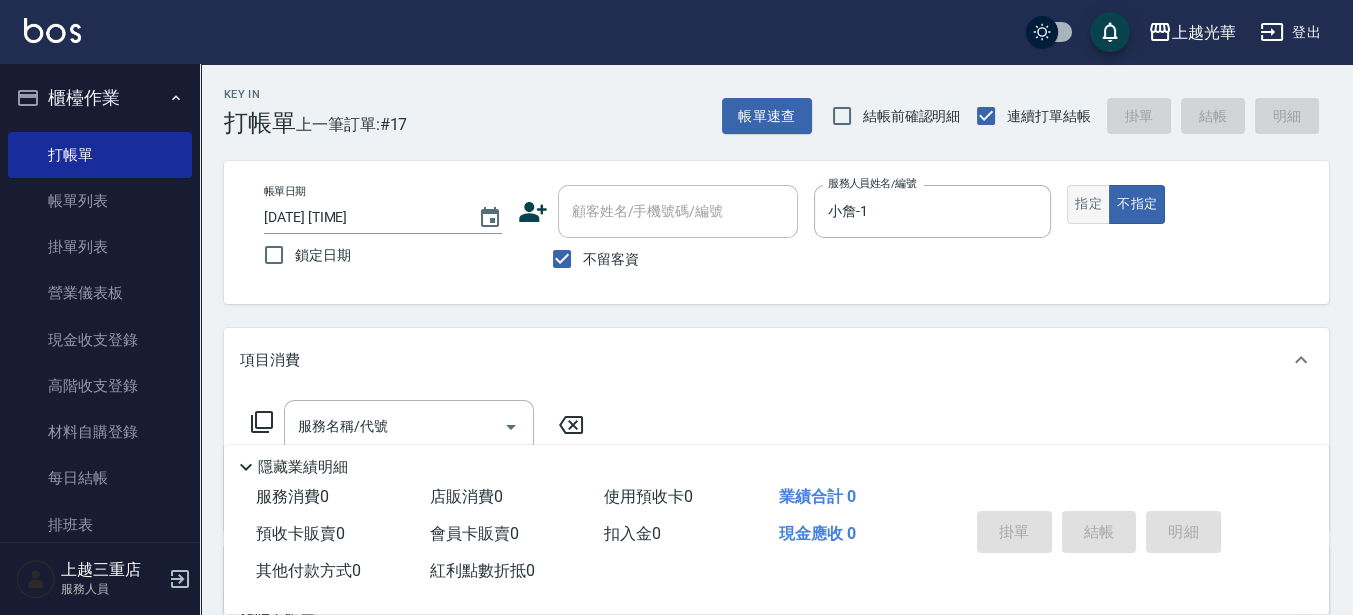 click on "指定" at bounding box center [1088, 204] 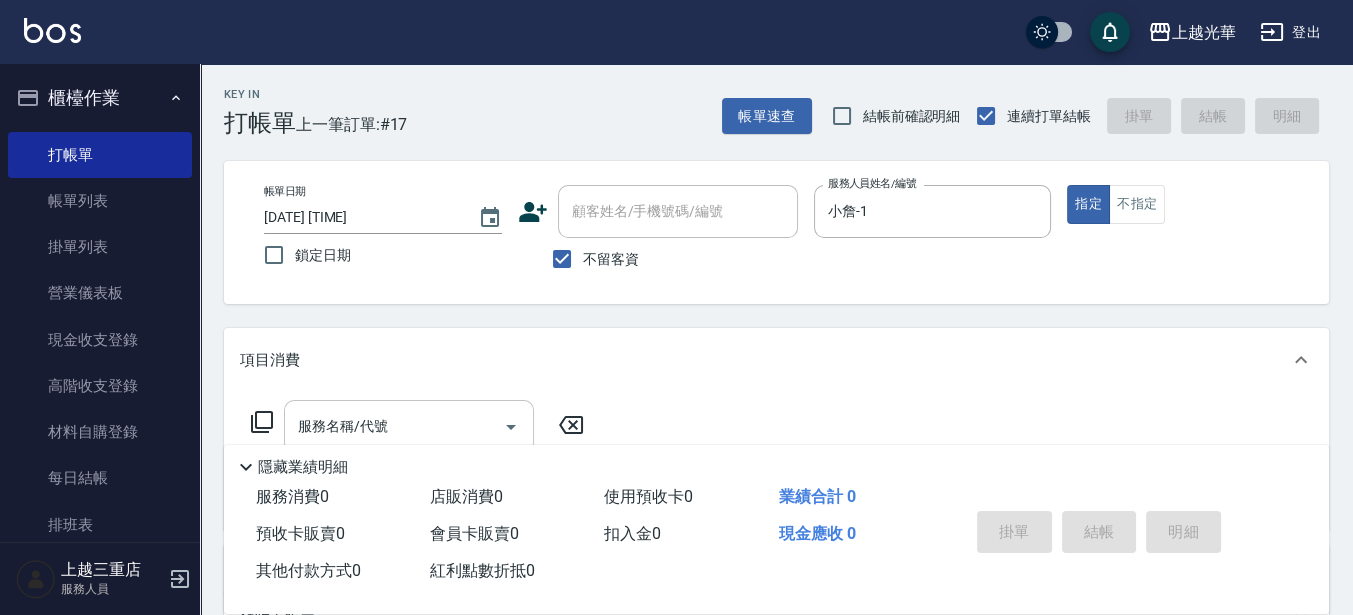 click on "服務名稱/代號" at bounding box center [394, 426] 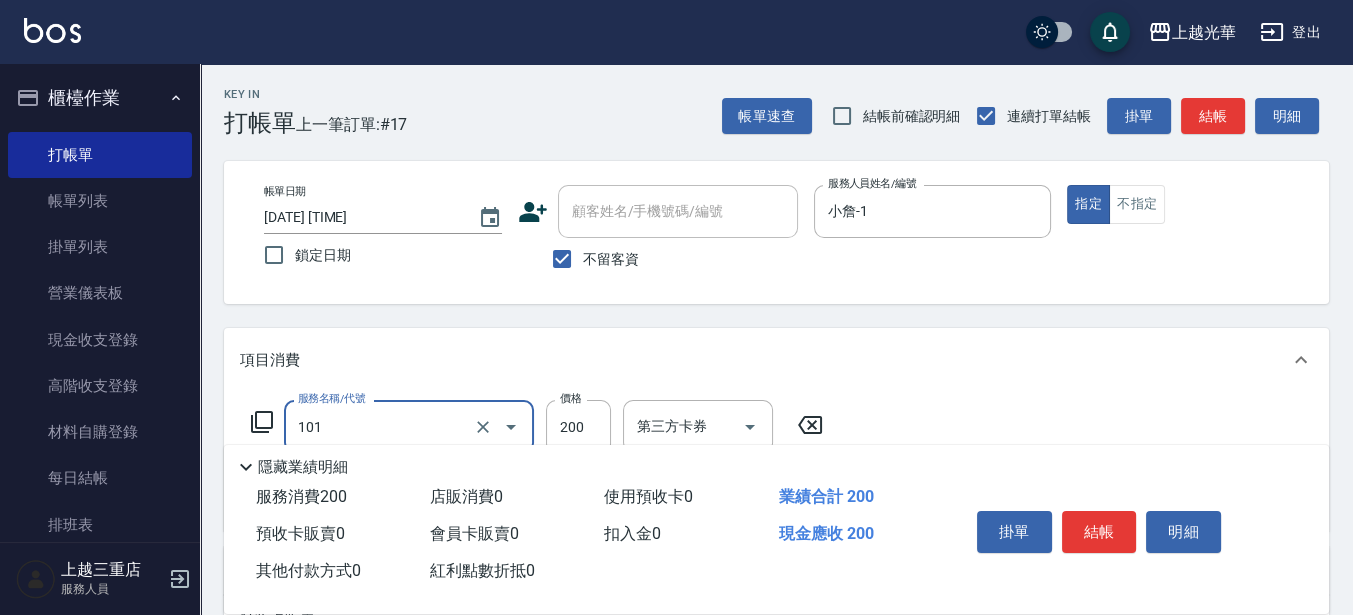 type on "不指定洗髮(101)" 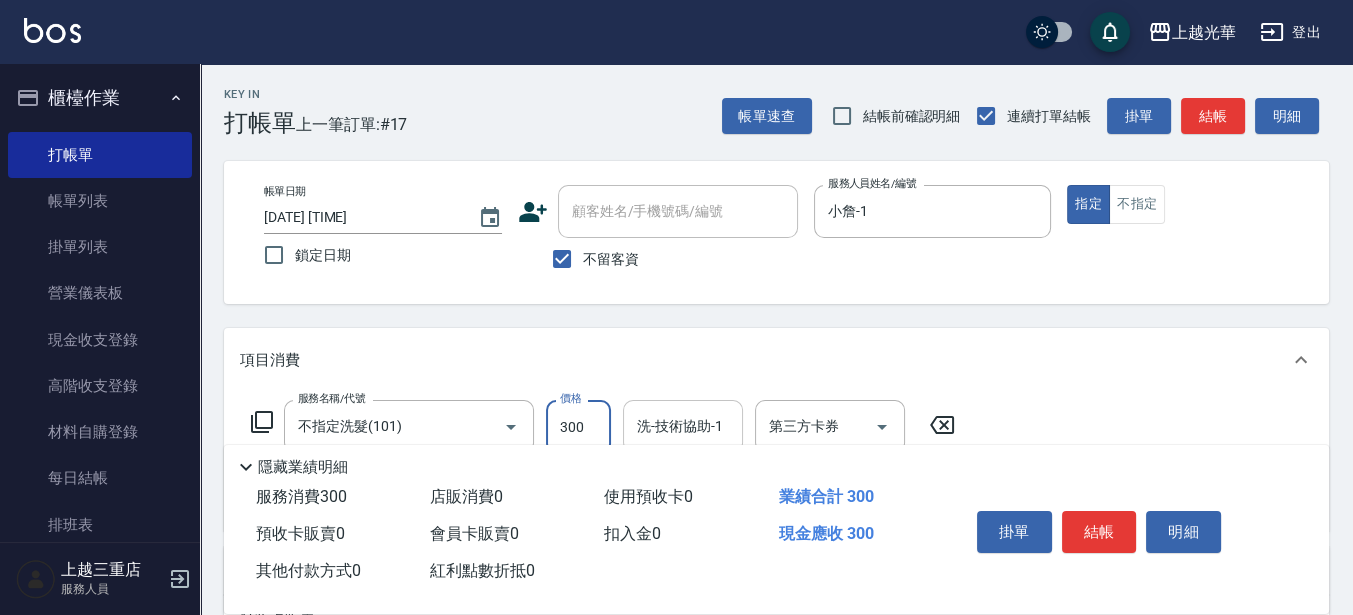 type on "300" 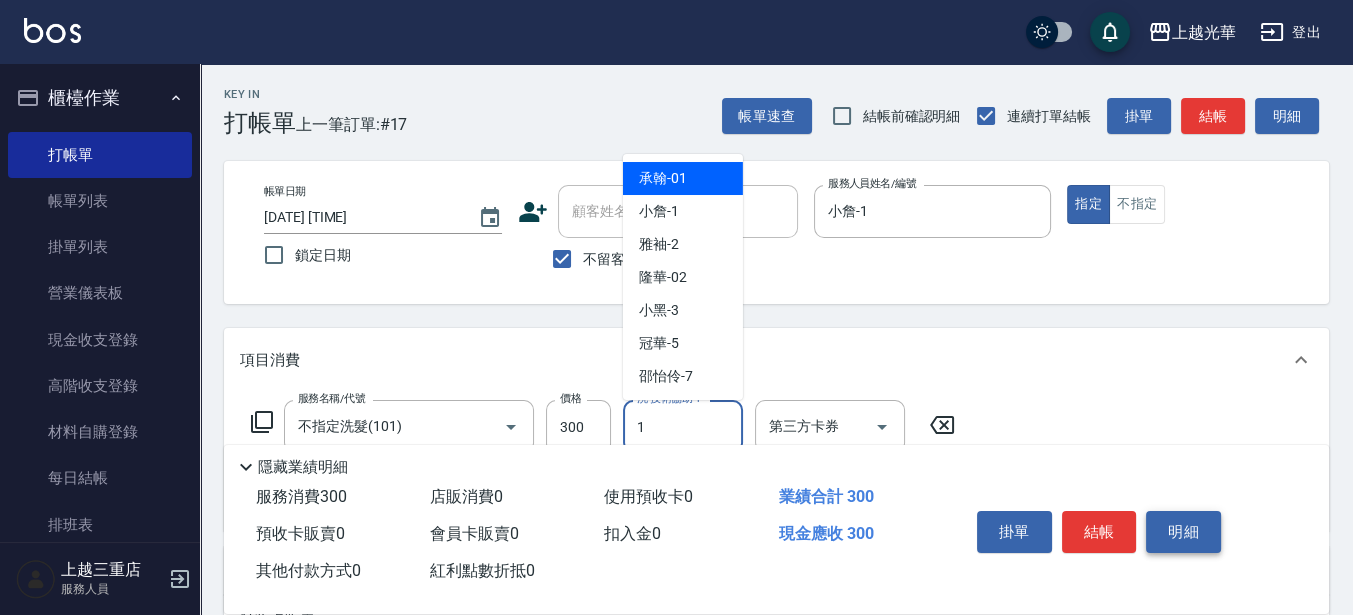 type on "小詹-1" 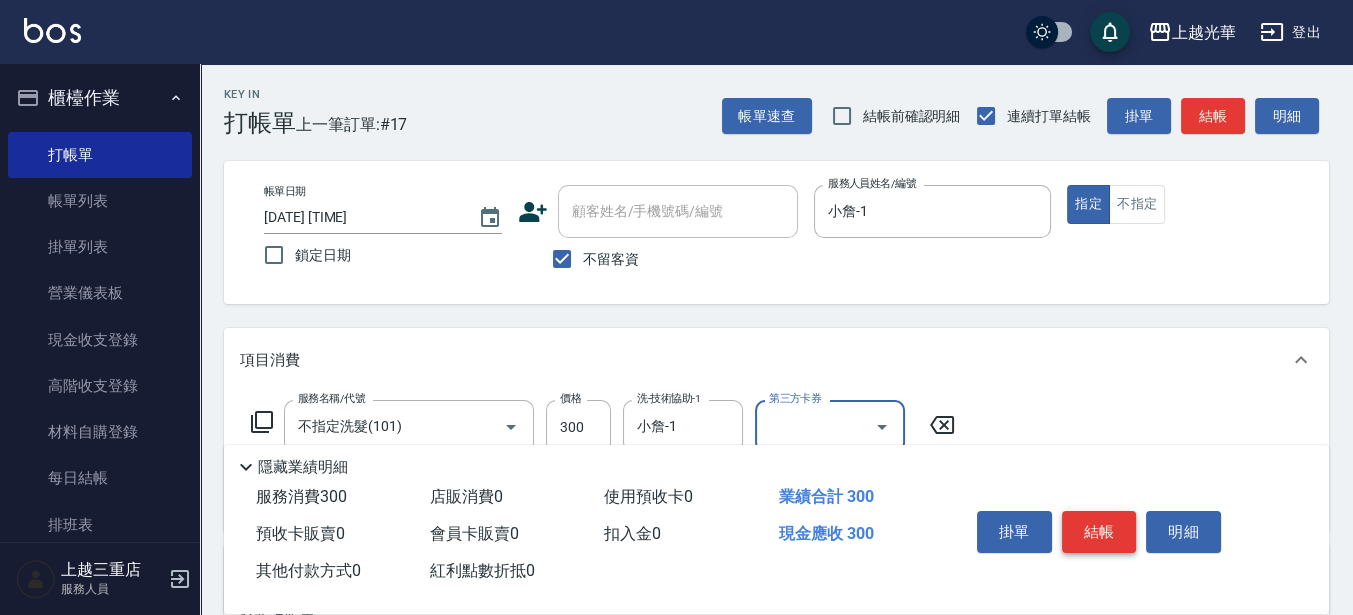 click on "結帳" at bounding box center (1099, 532) 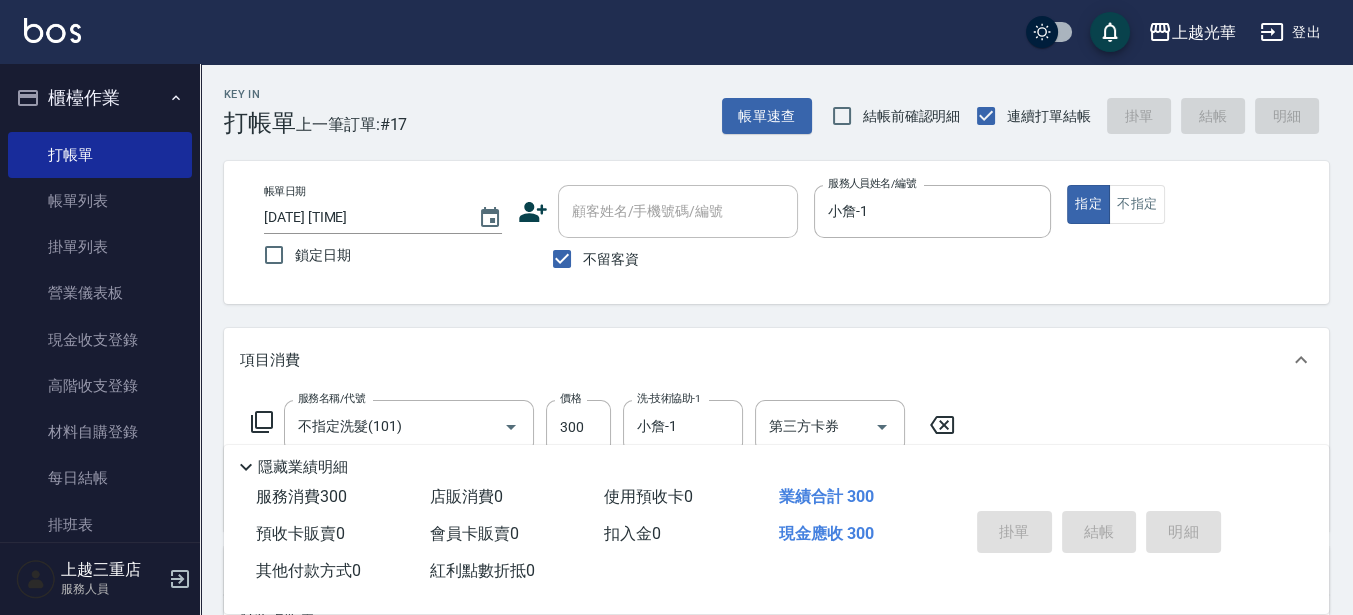 type on "[DATE] [TIME]" 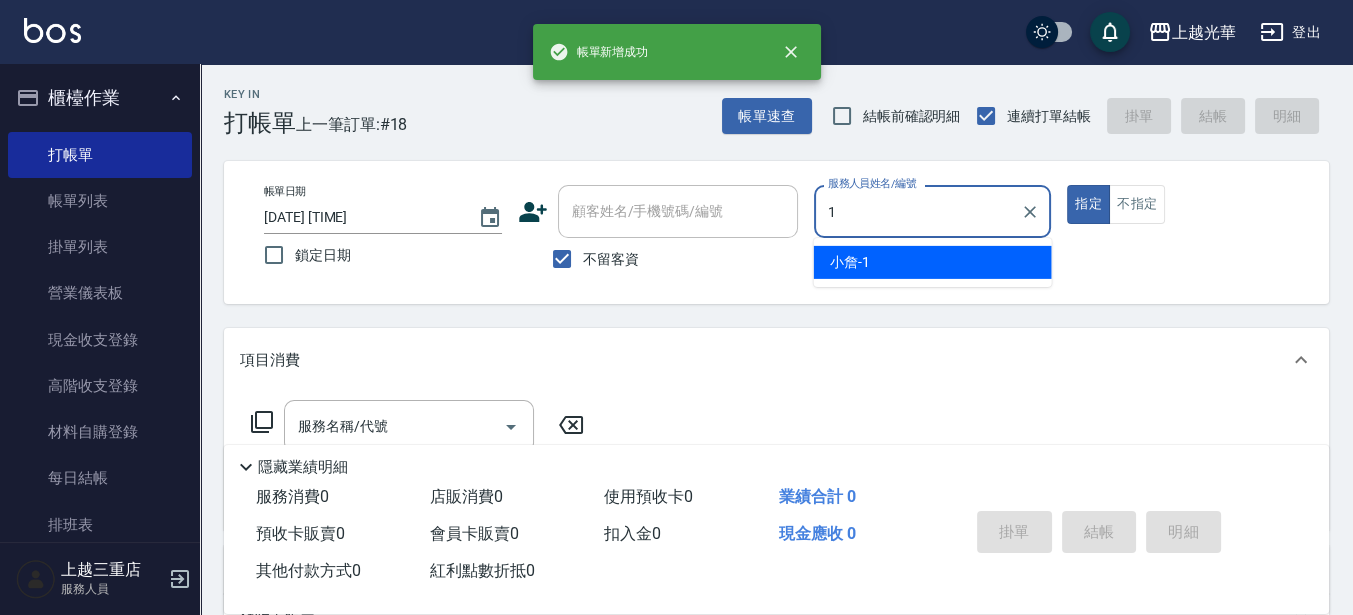 type on "1" 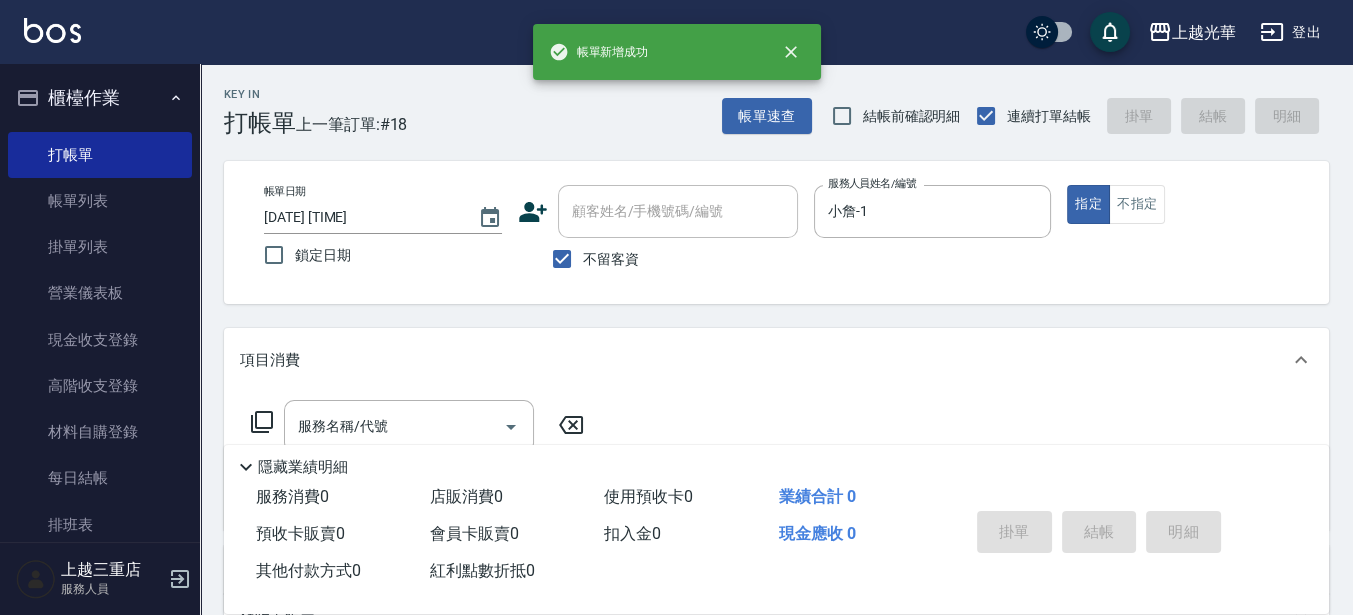 click 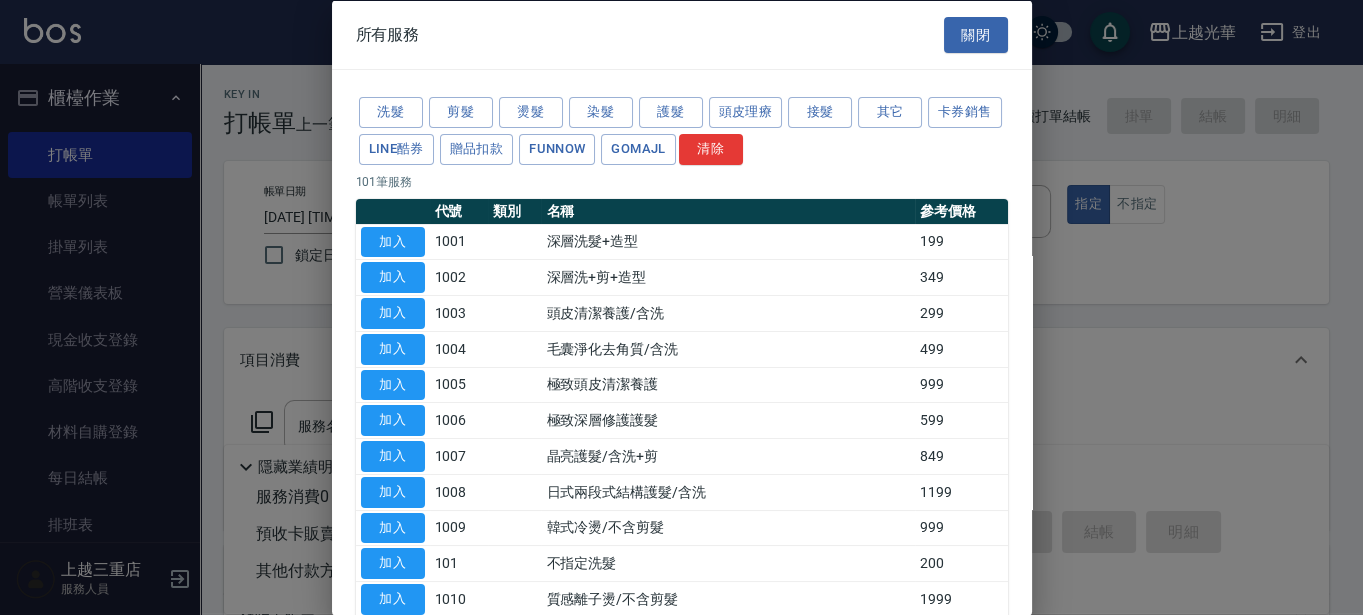 click on "頭皮理療" at bounding box center (746, 112) 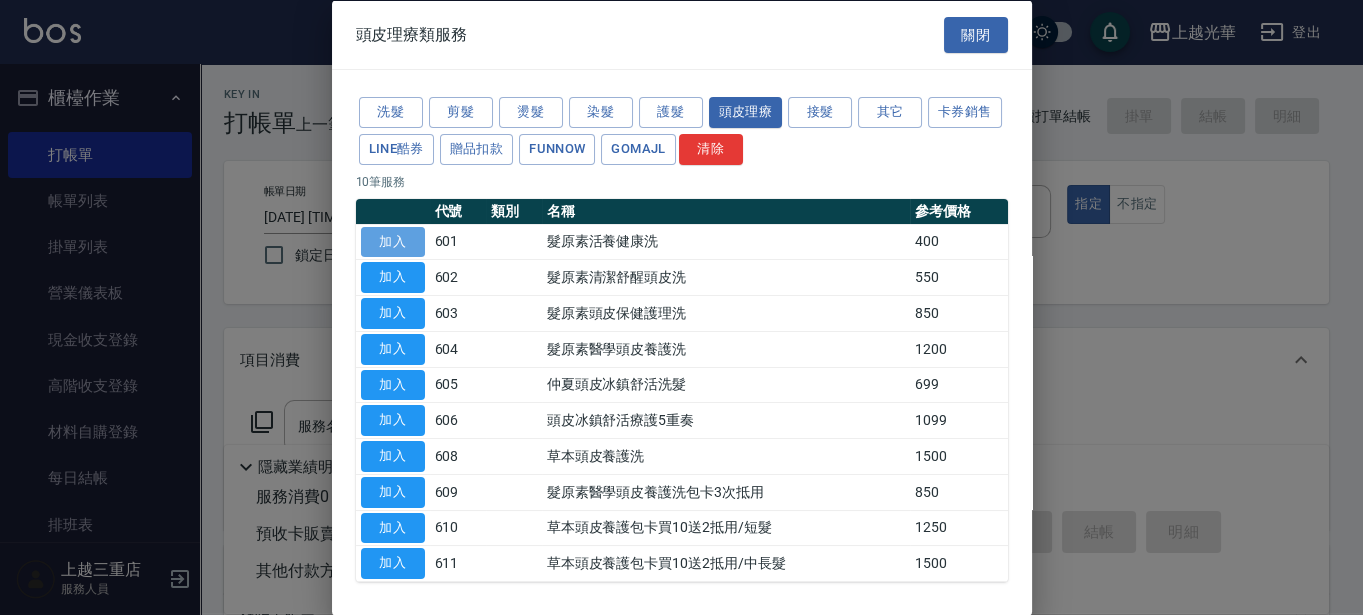 click on "加入" at bounding box center (393, 241) 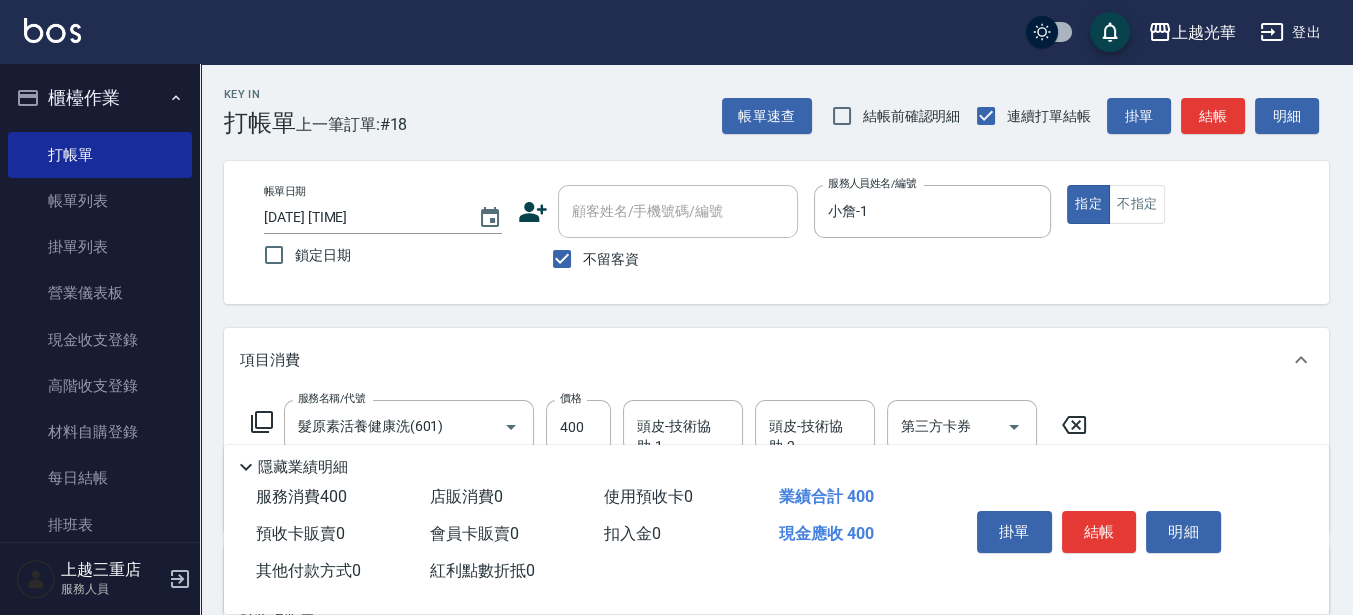 scroll, scrollTop: 125, scrollLeft: 0, axis: vertical 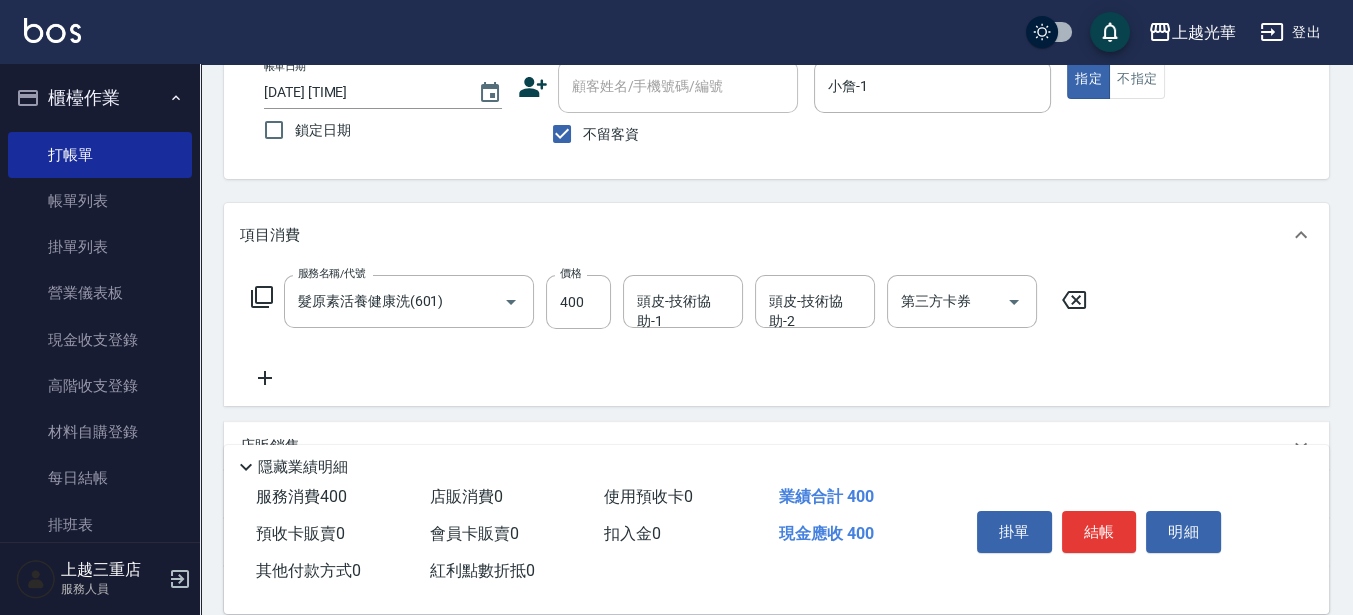 click 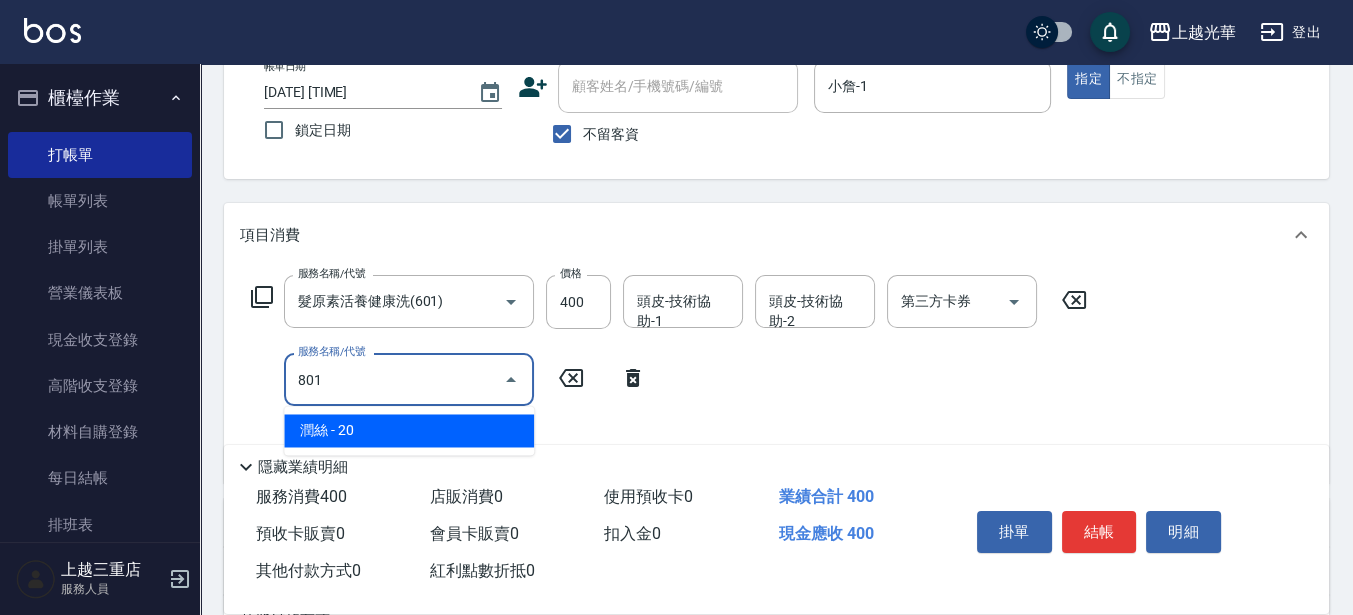 type on "潤絲(801)" 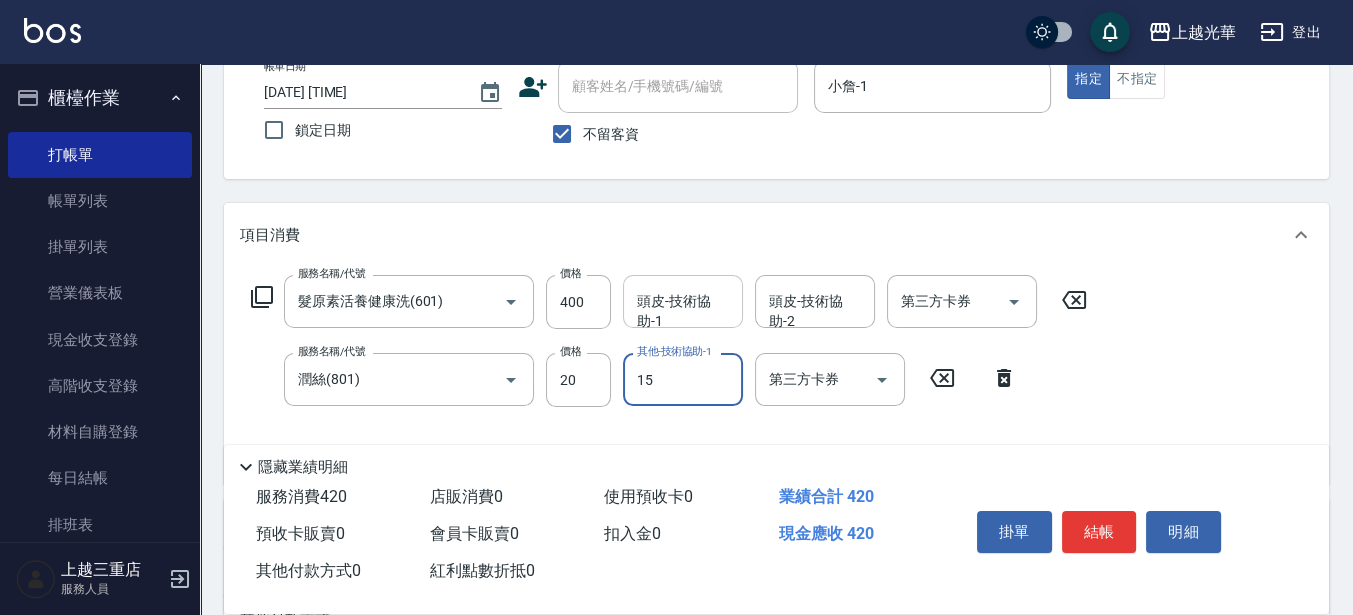 type on "[LAST]-[NUMBER]" 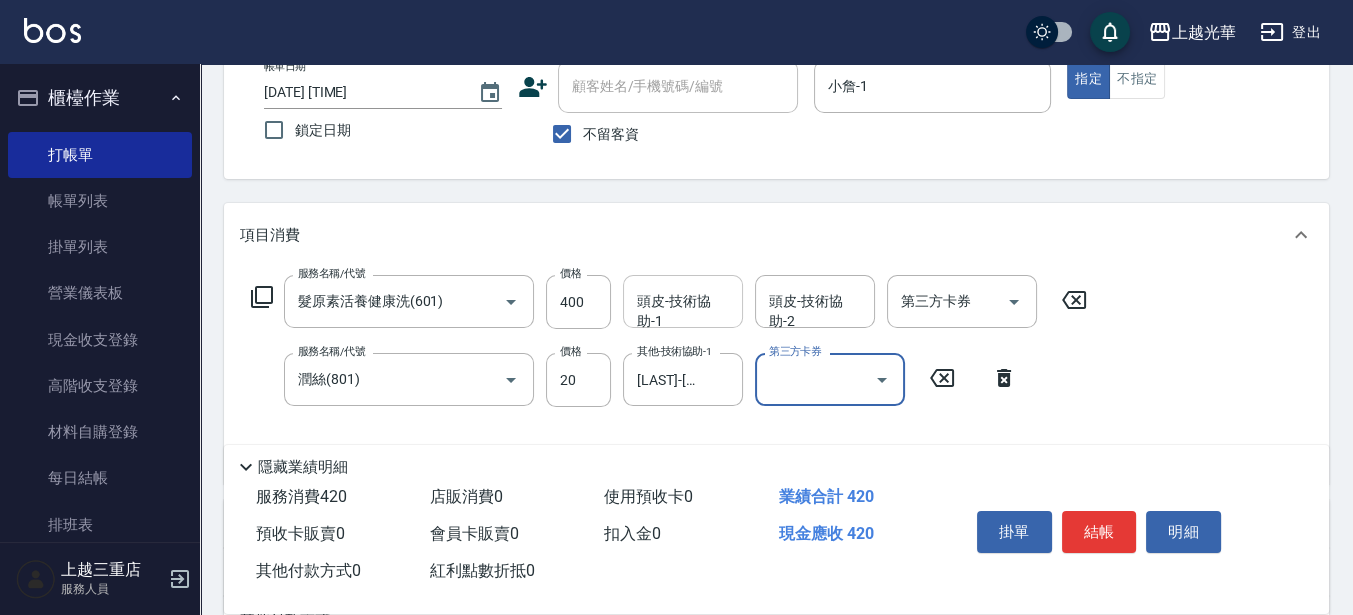 click on "頭皮-技術協助-1" at bounding box center (683, 301) 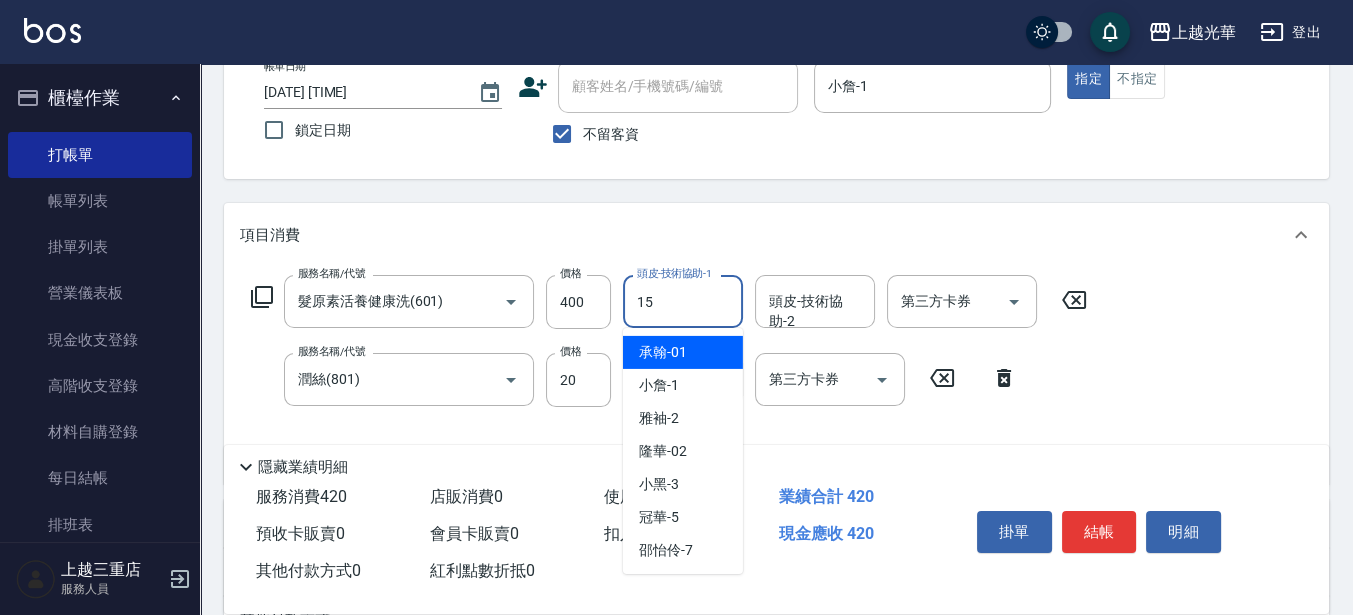 type on "[LAST]-[NUMBER]" 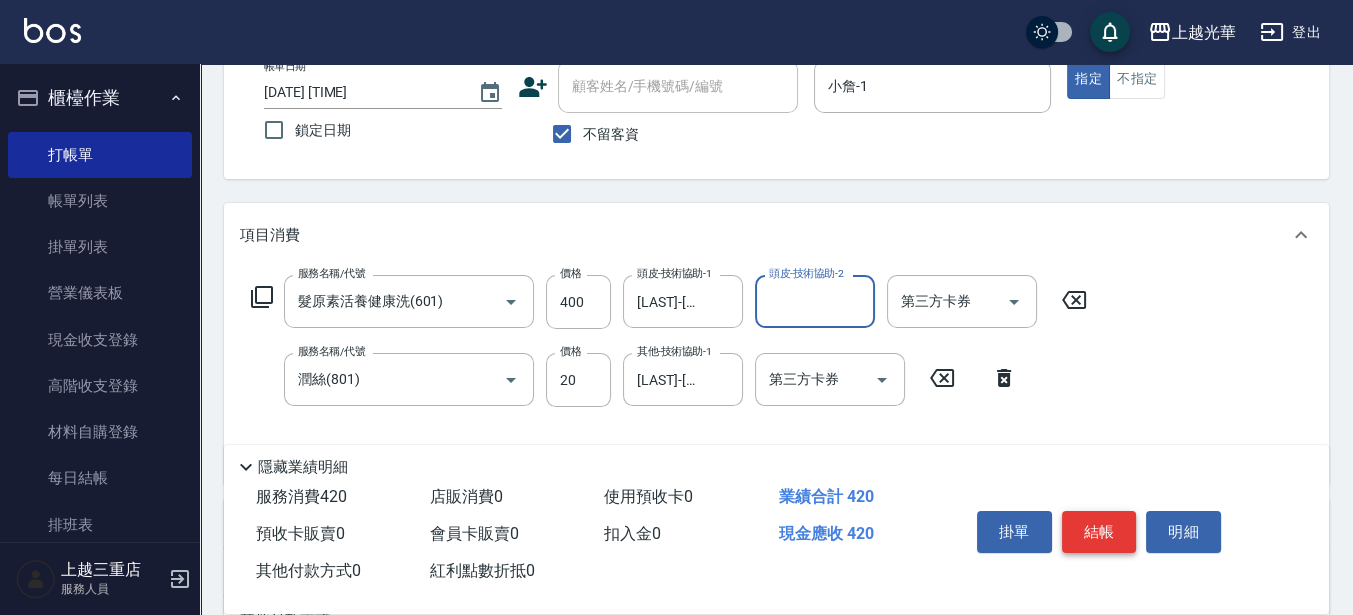 click on "結帳" at bounding box center (1099, 532) 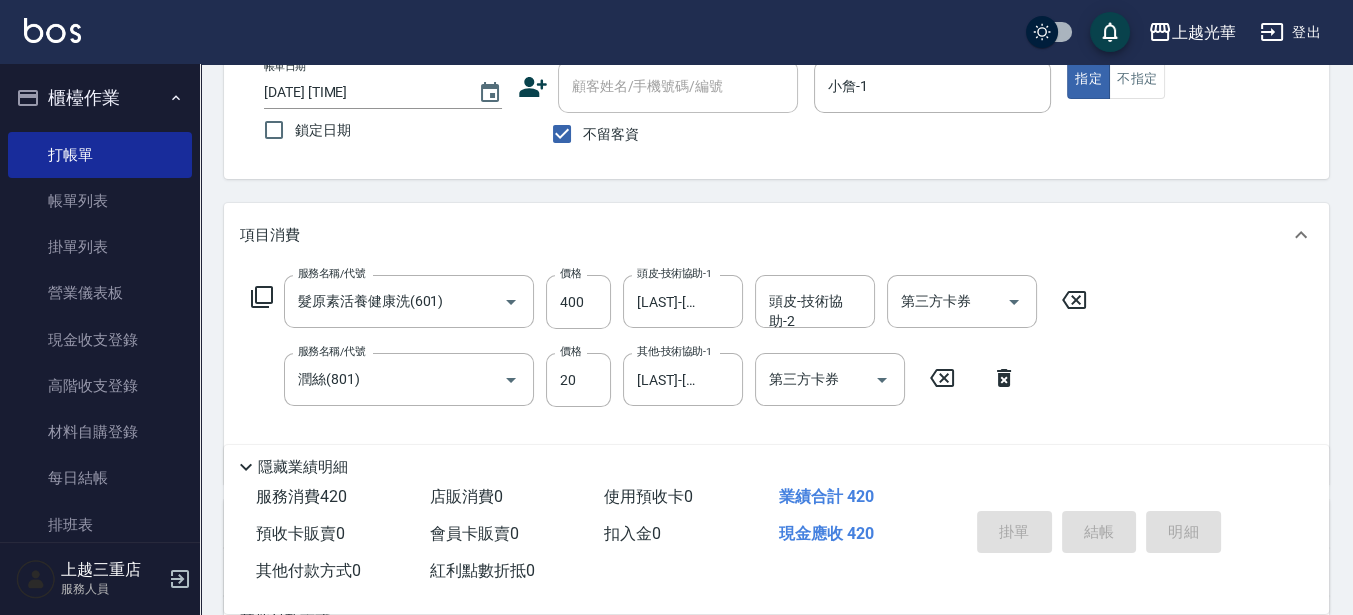 type 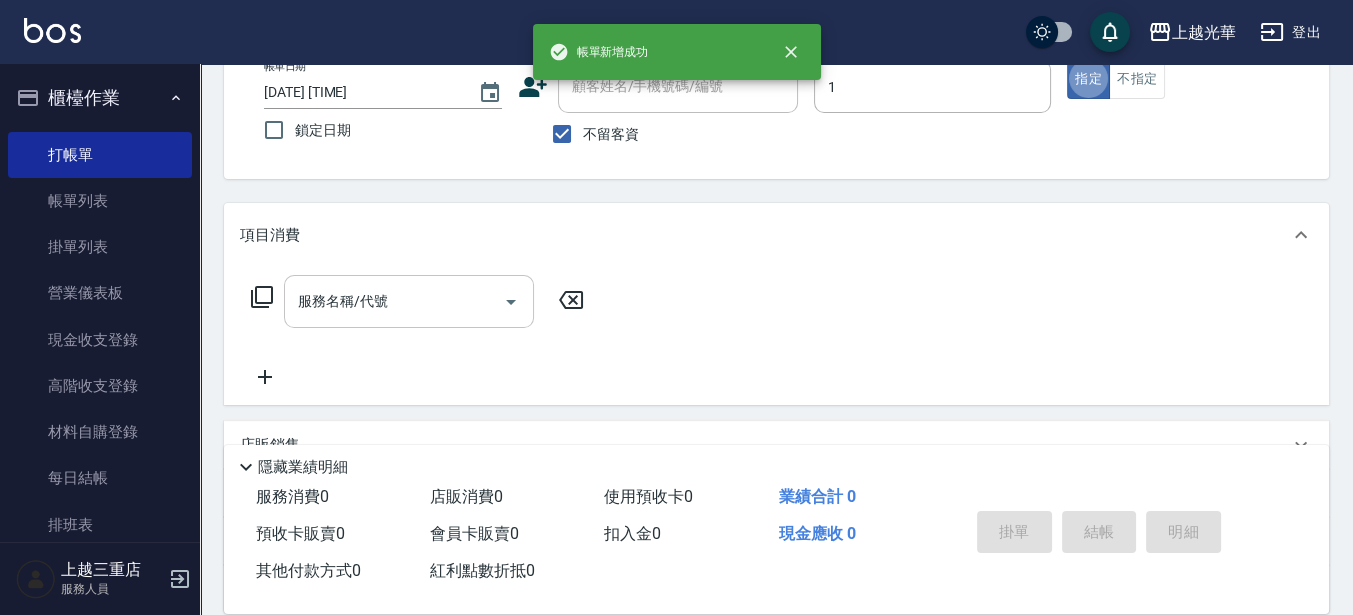 type on "小詹-1" 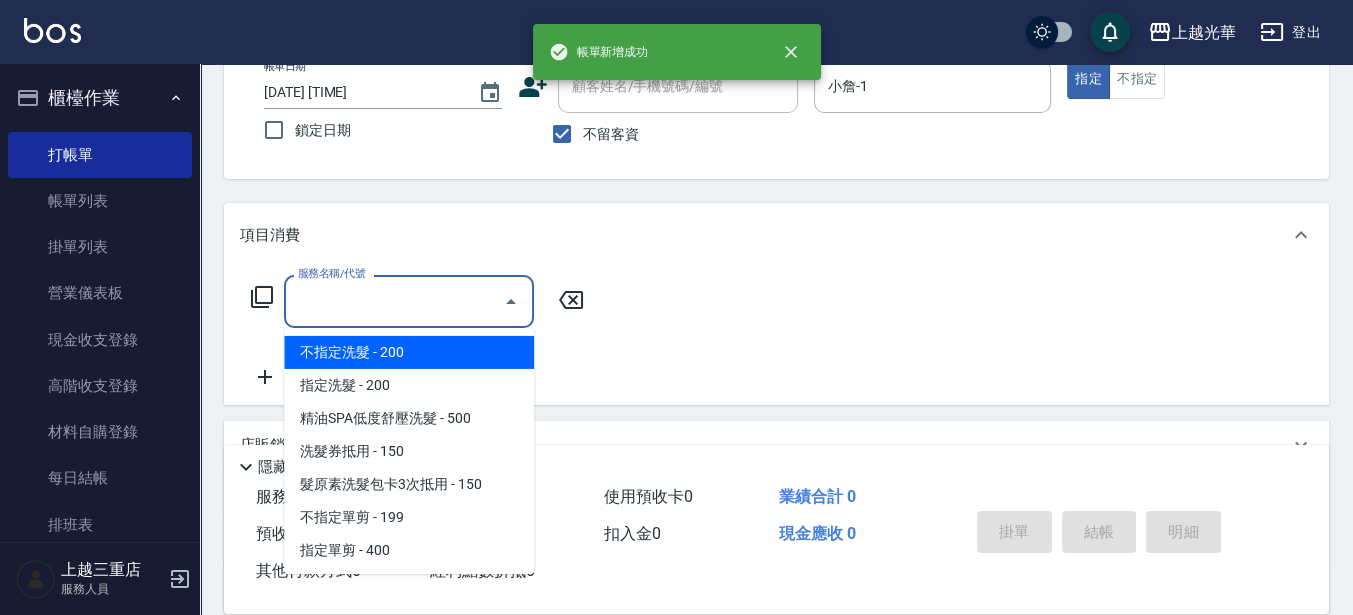 click on "服務名稱/代號" at bounding box center (394, 301) 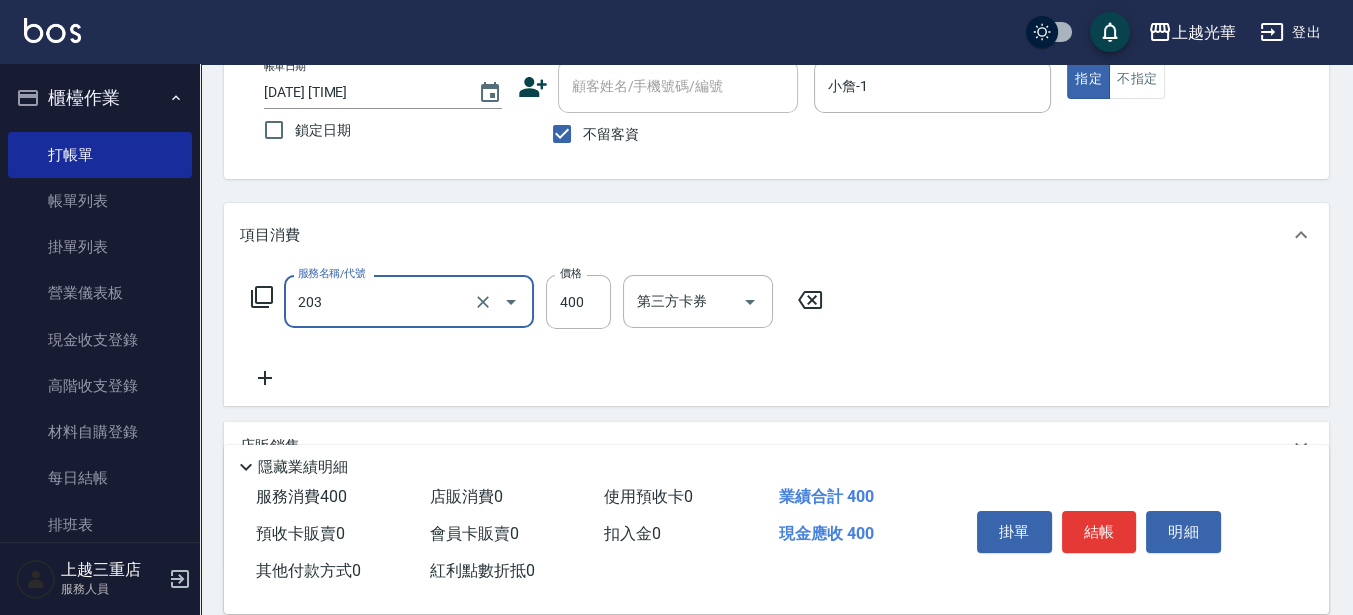 type on "指定單剪(203)" 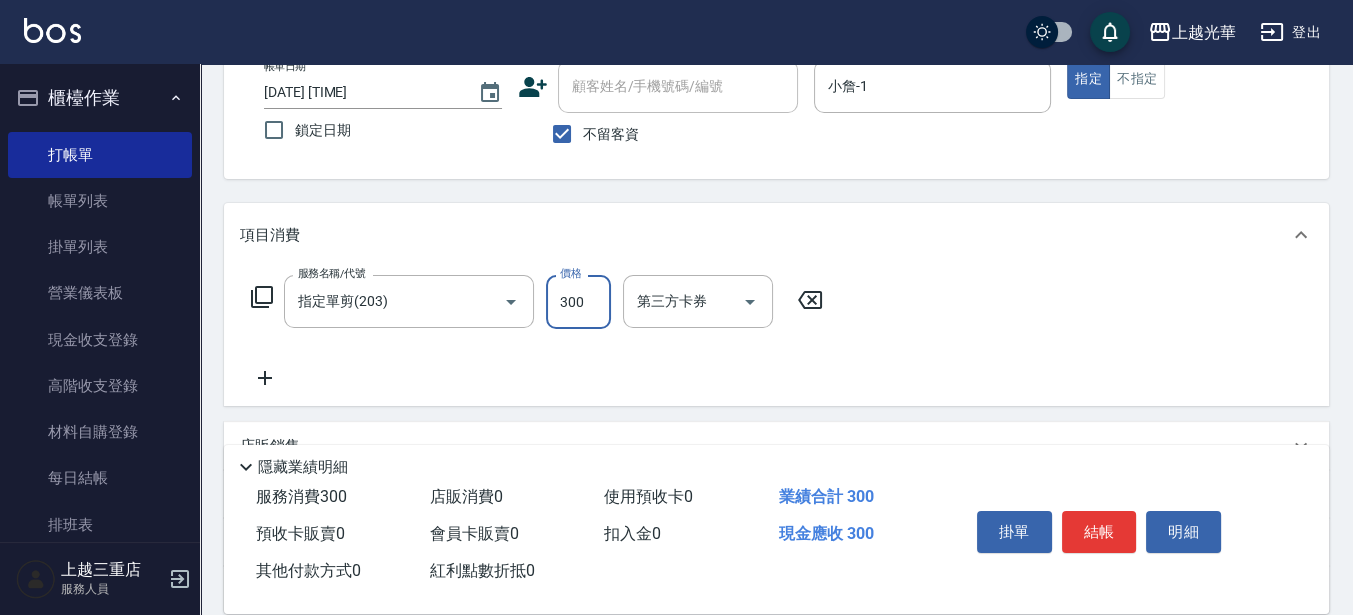 type on "300" 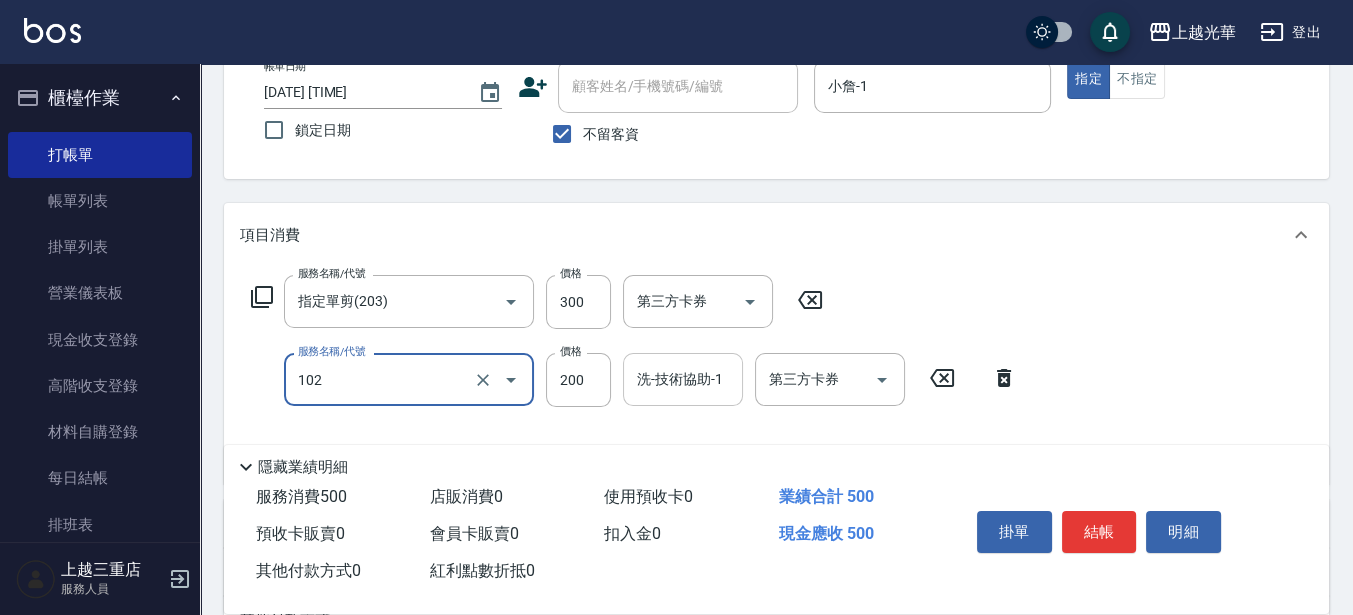 type on "指定洗髮(102)" 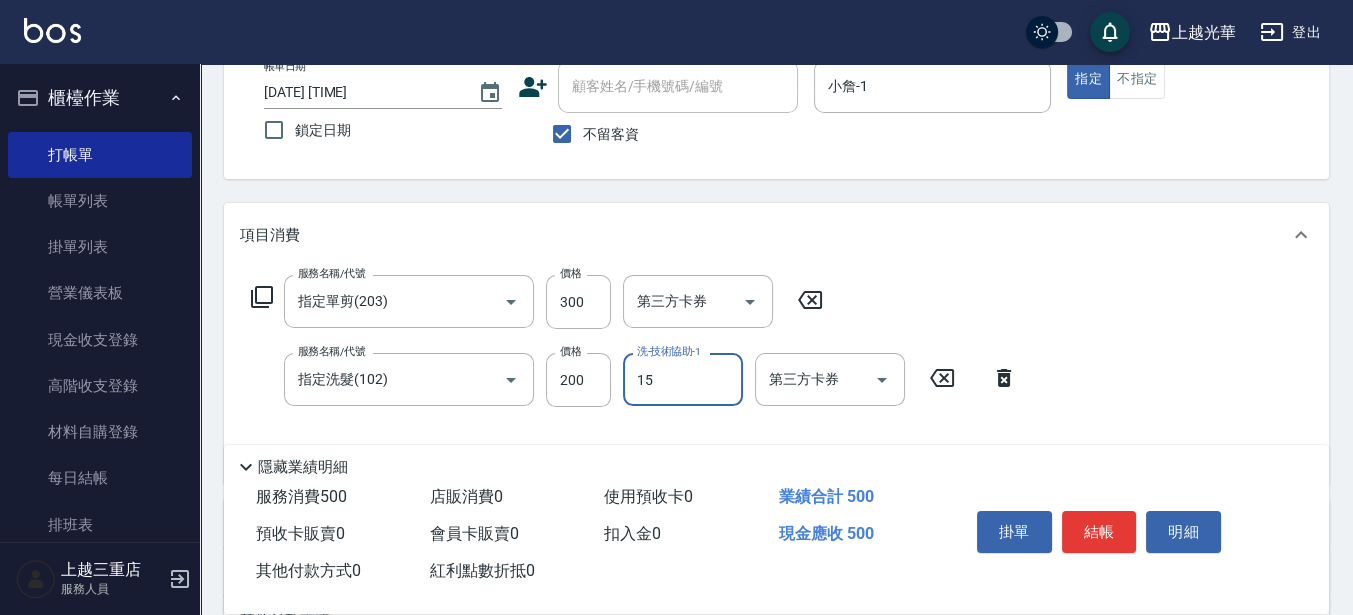 type on "[LAST]-[NUMBER]" 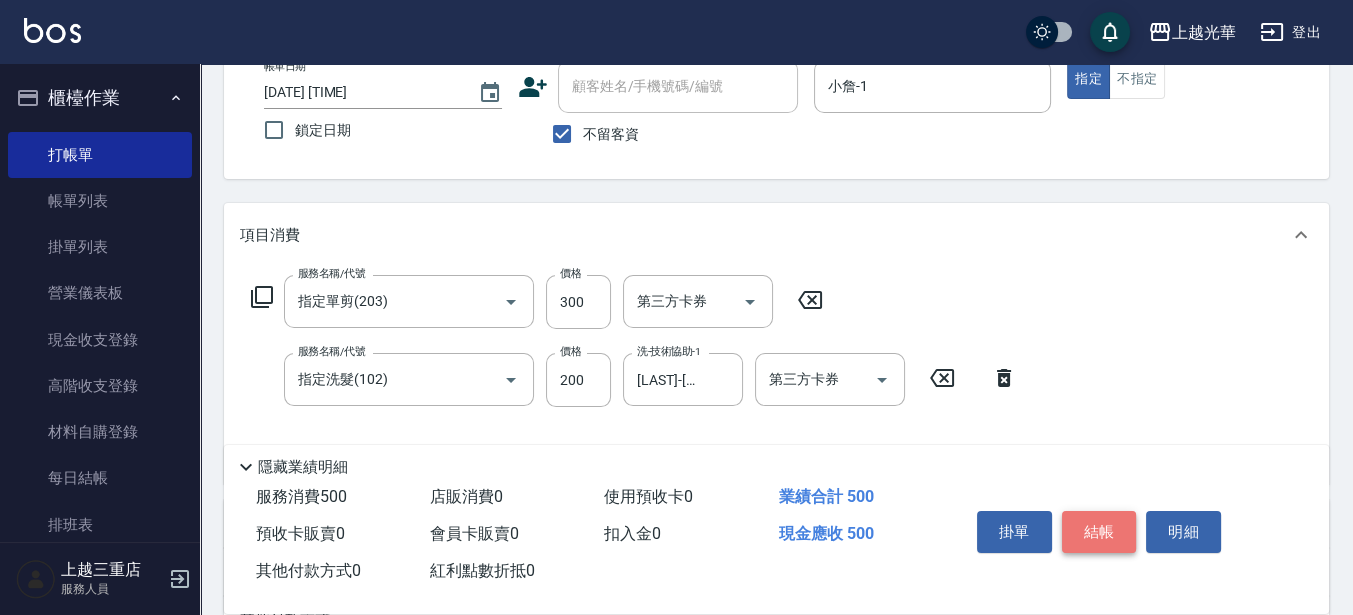 click on "結帳" at bounding box center [1099, 532] 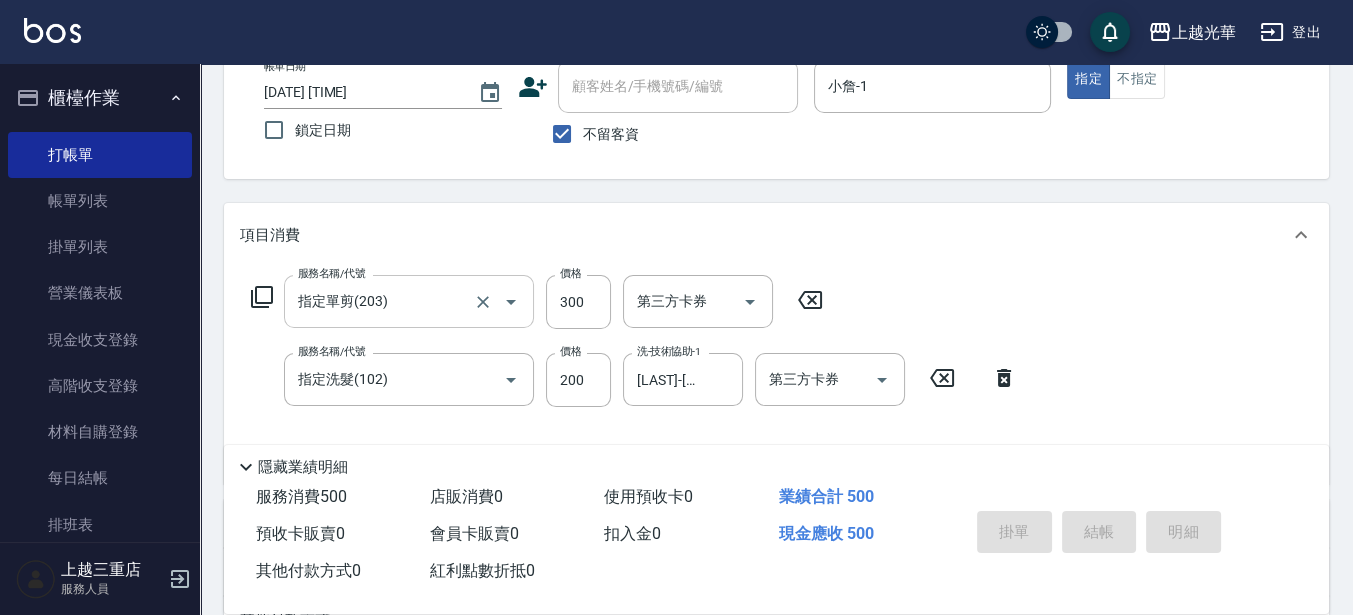 type 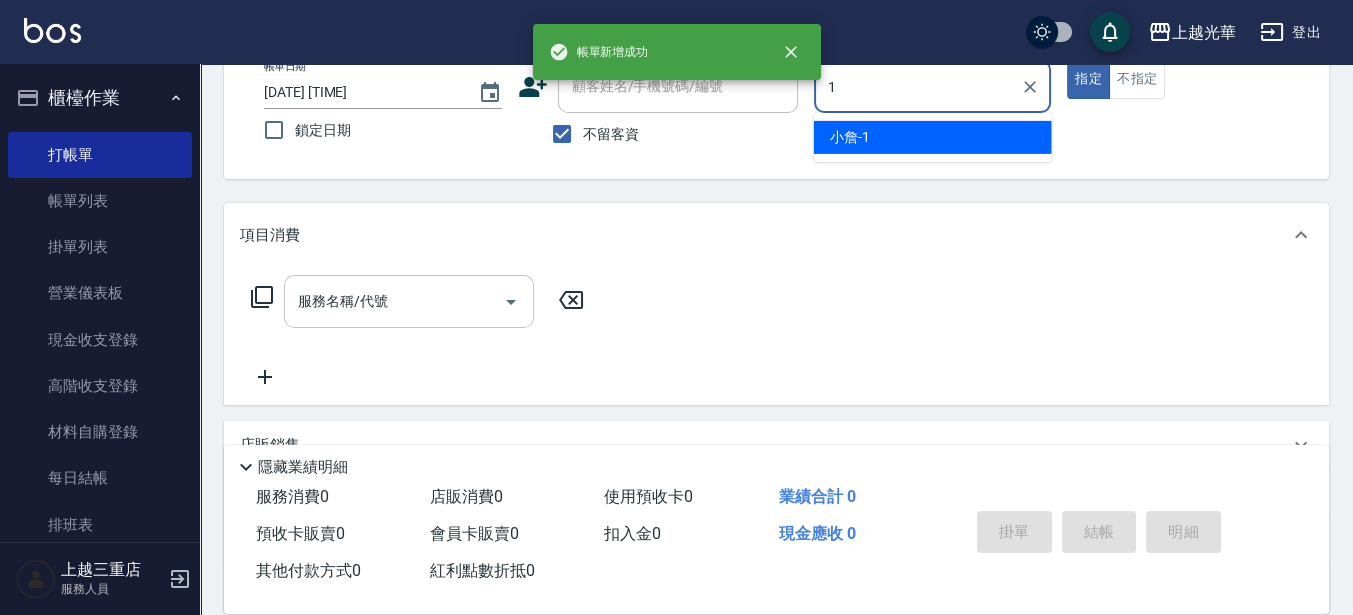 type on "小詹-1" 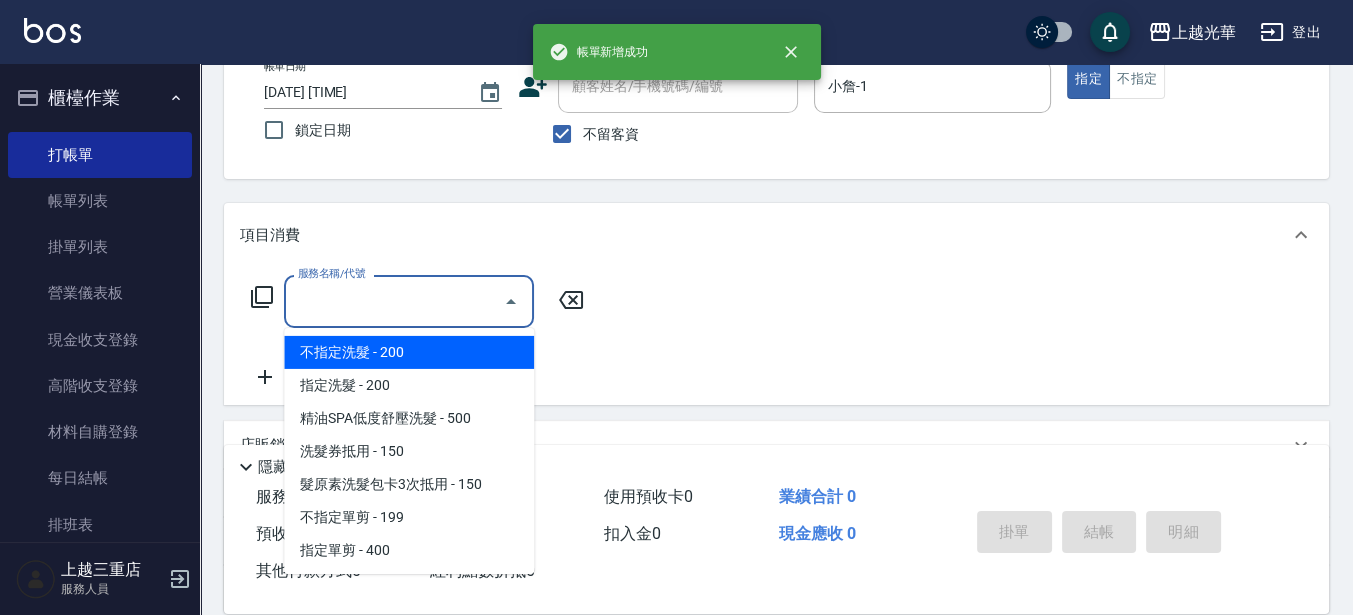 click on "服務名稱/代號" at bounding box center [394, 301] 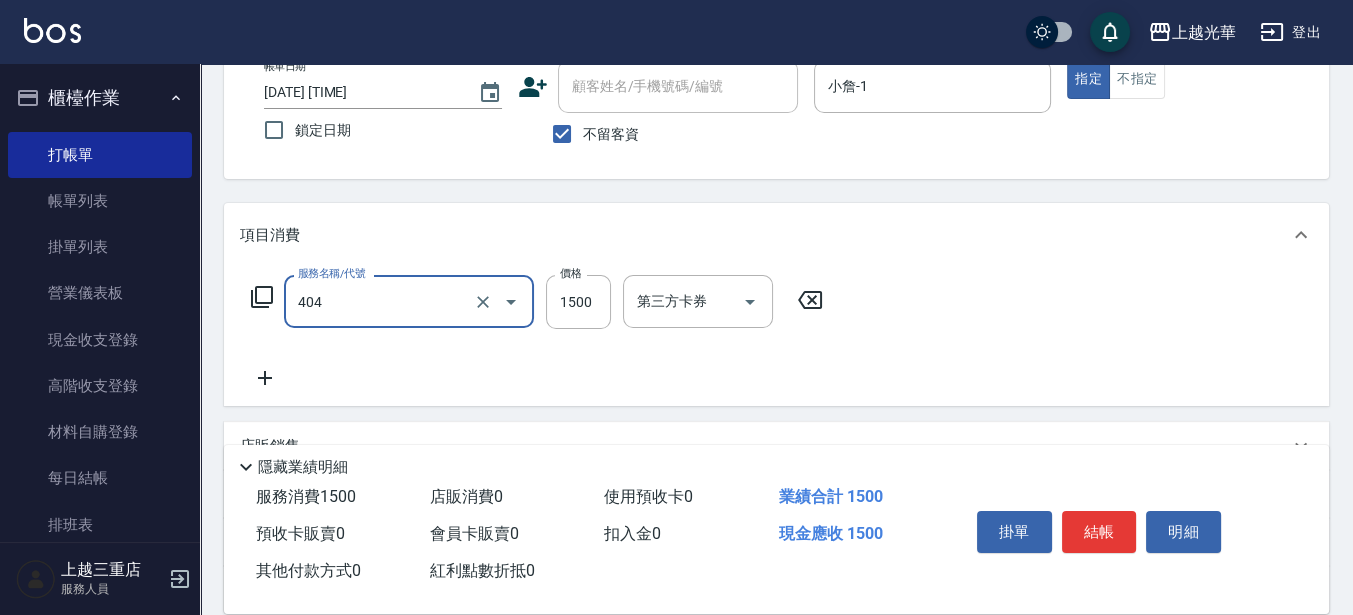 type on "設計染髮(404)" 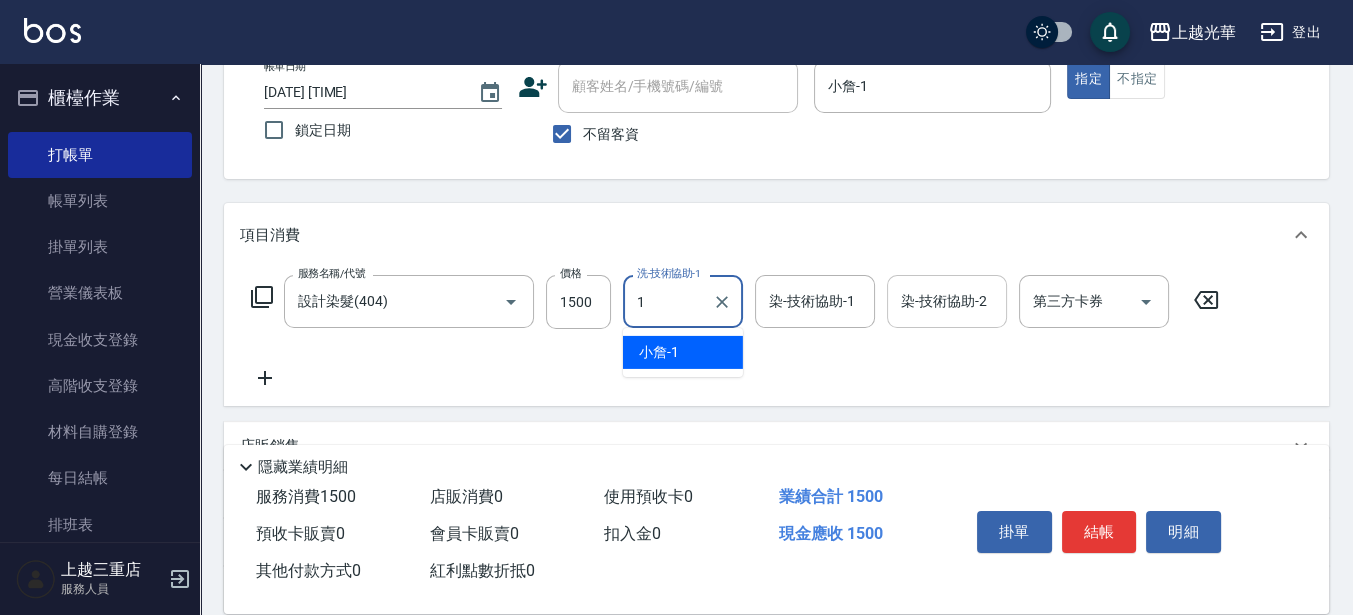 type on "小詹-1" 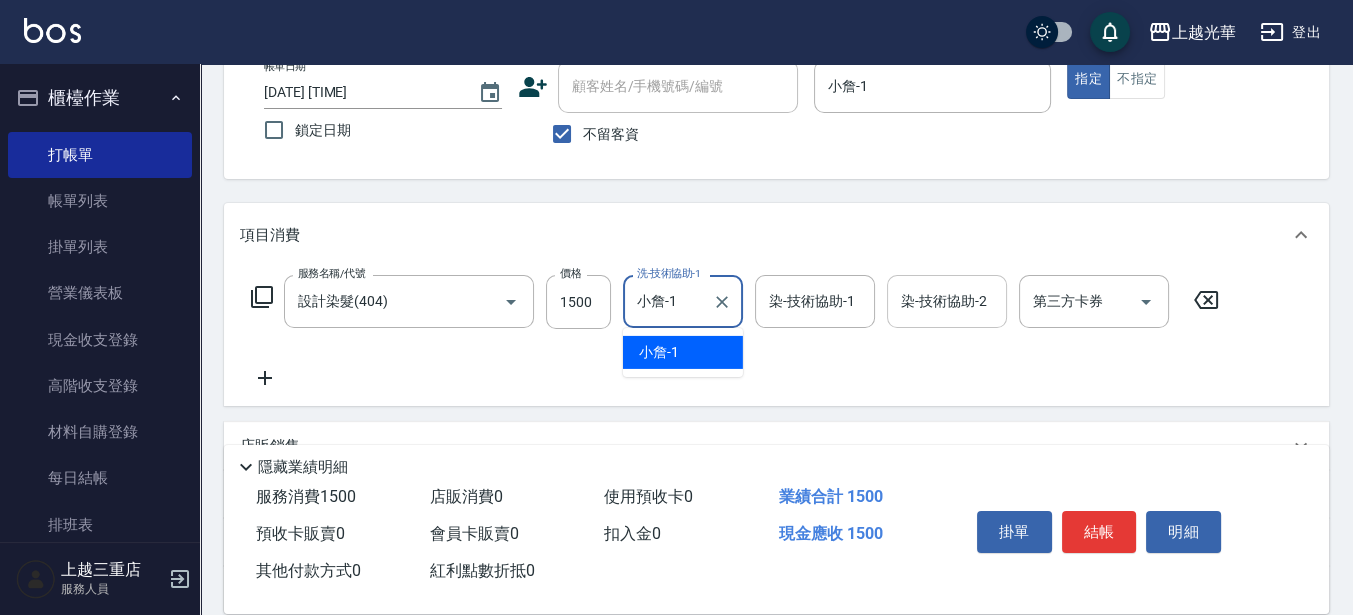 click on "染-技術協助-2 染-技術協助-2" at bounding box center [947, 301] 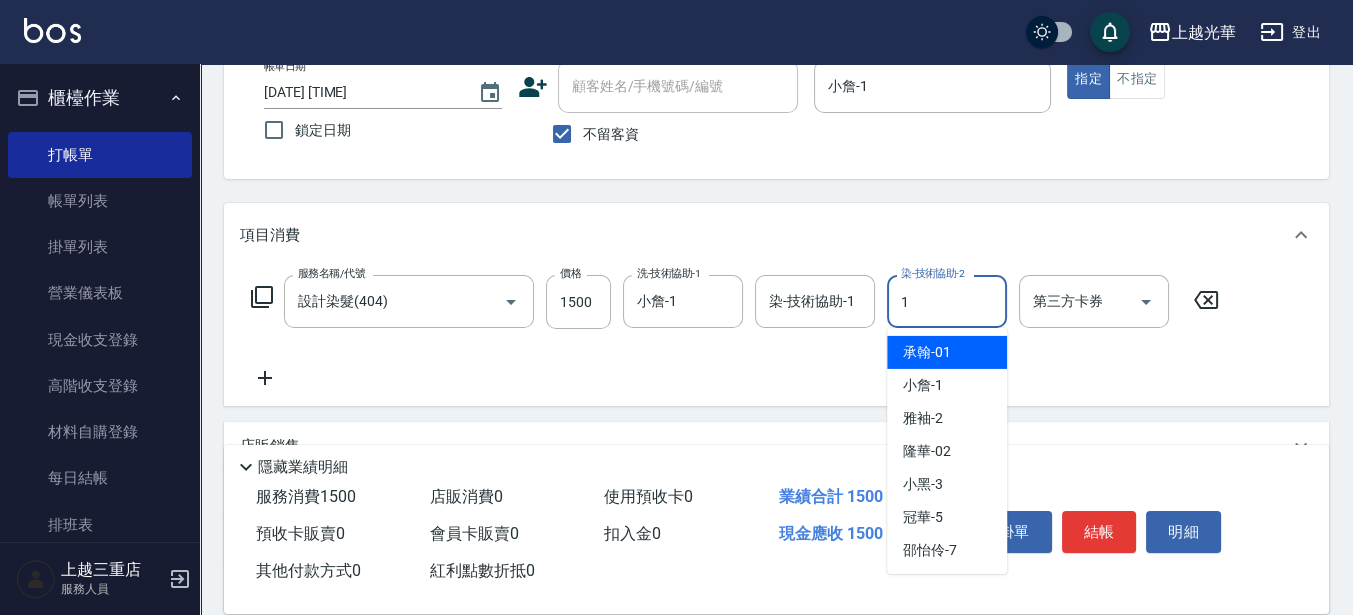 type on "小詹-1" 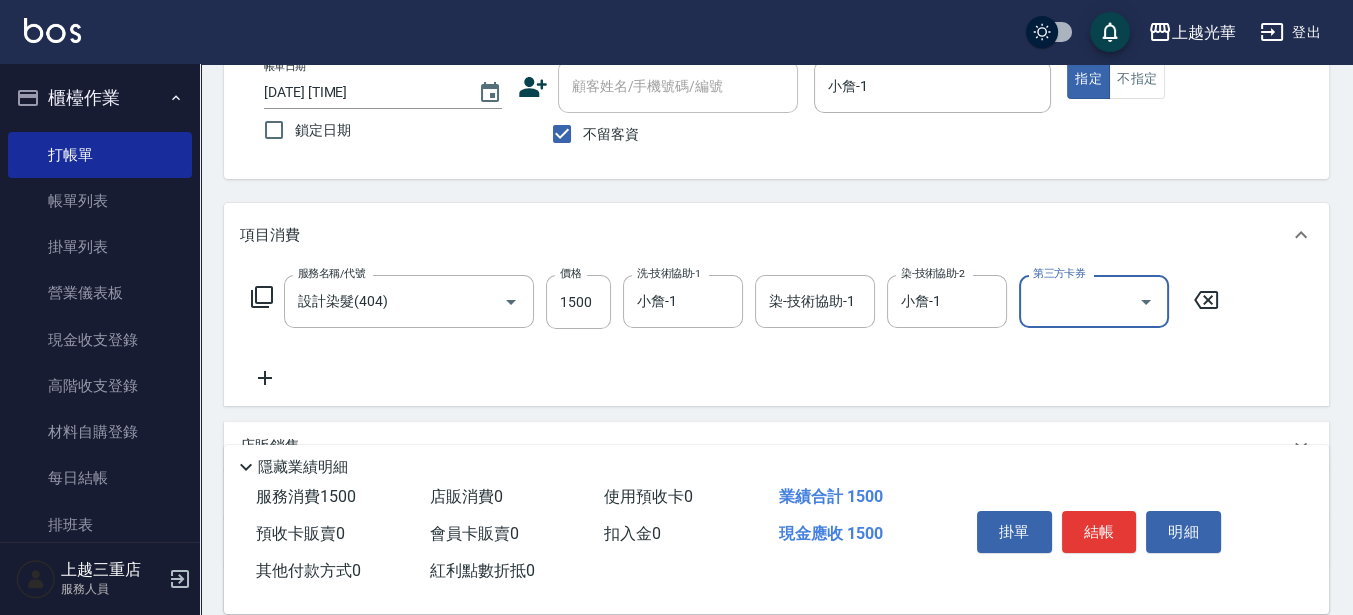 click on "結帳" at bounding box center [1099, 532] 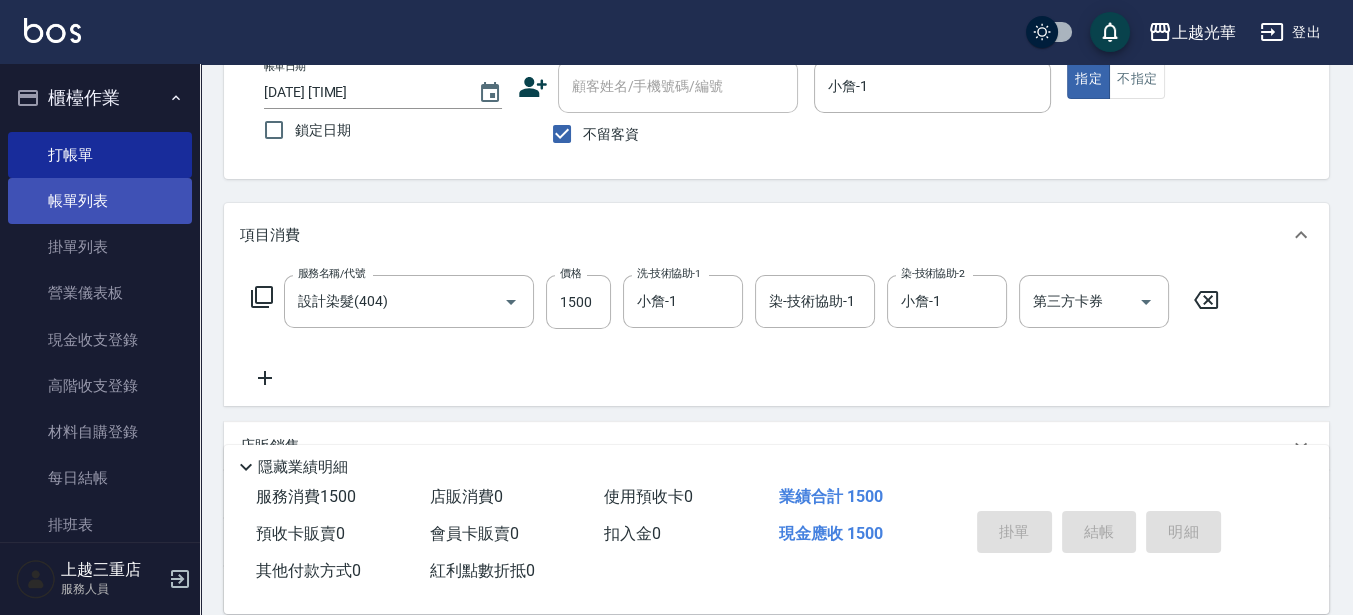 type 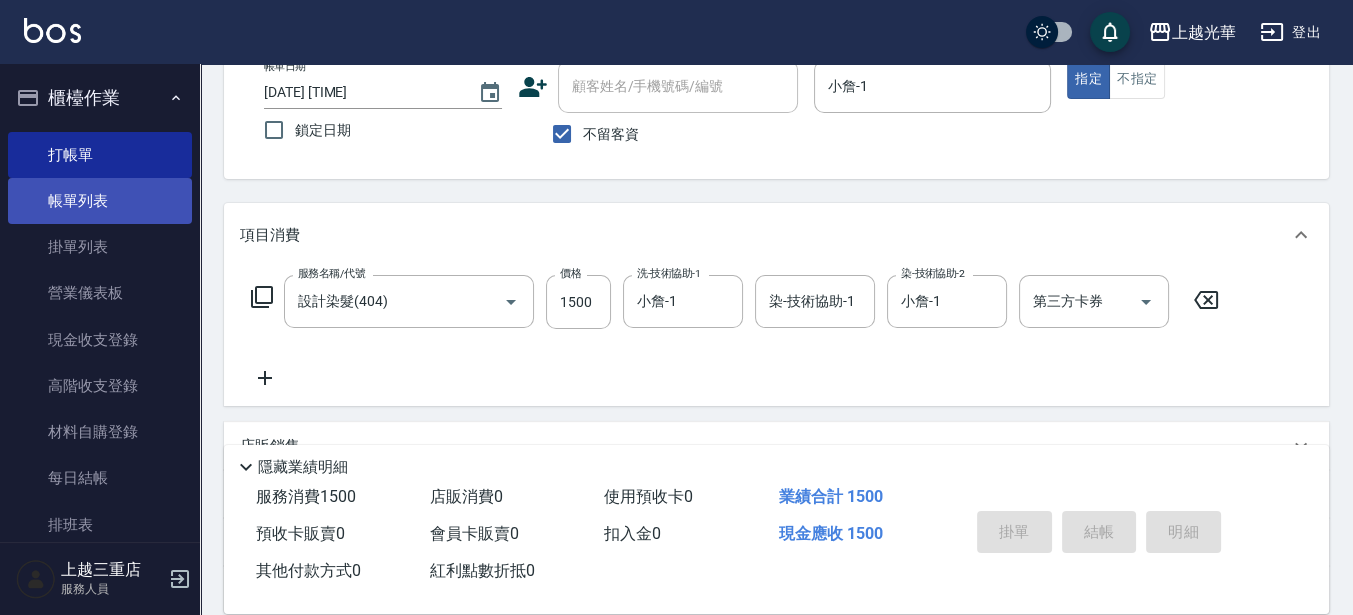 type 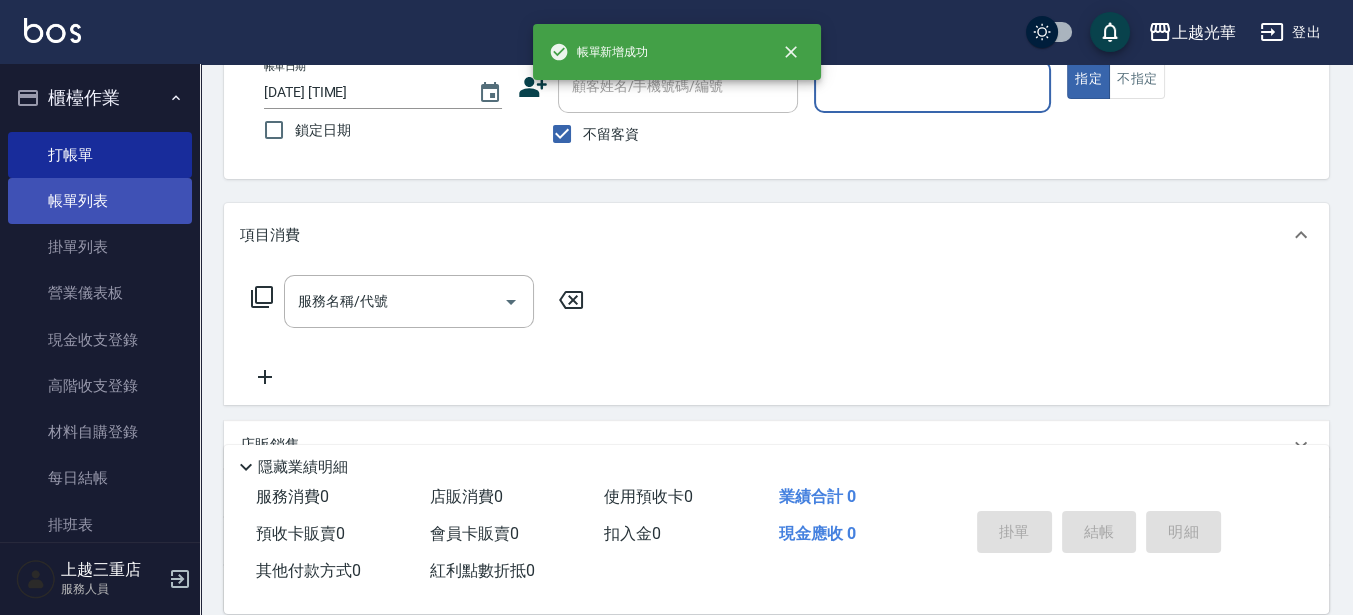click on "帳單列表" at bounding box center [100, 201] 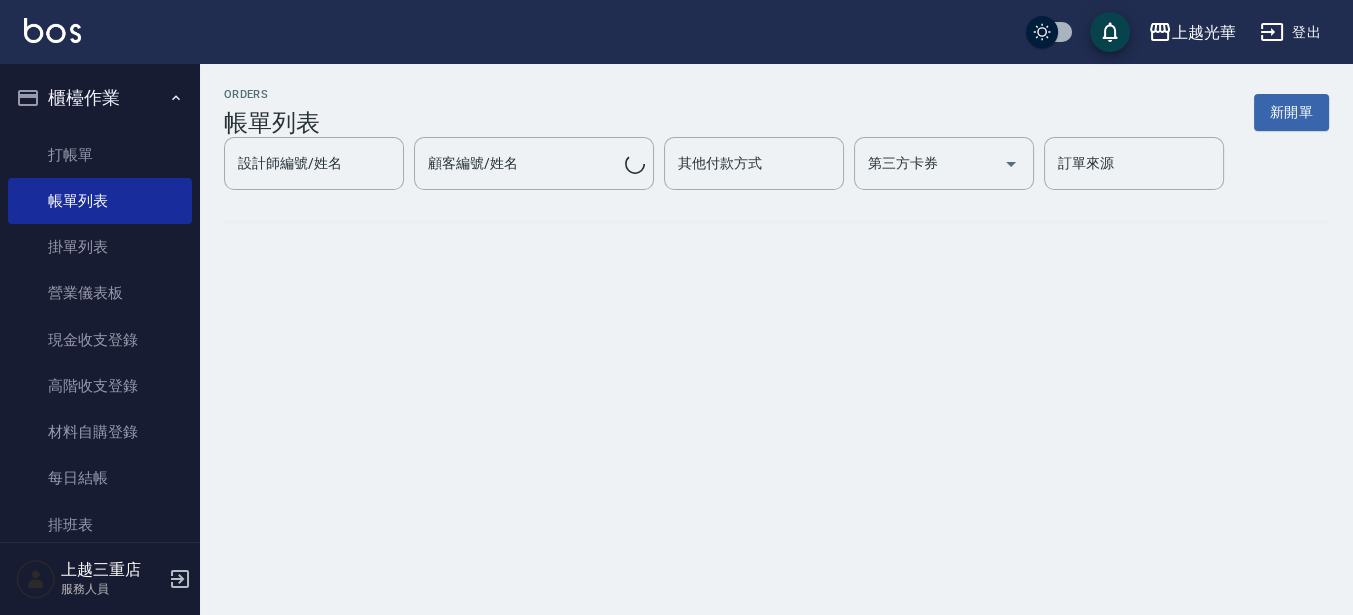 scroll, scrollTop: 0, scrollLeft: 0, axis: both 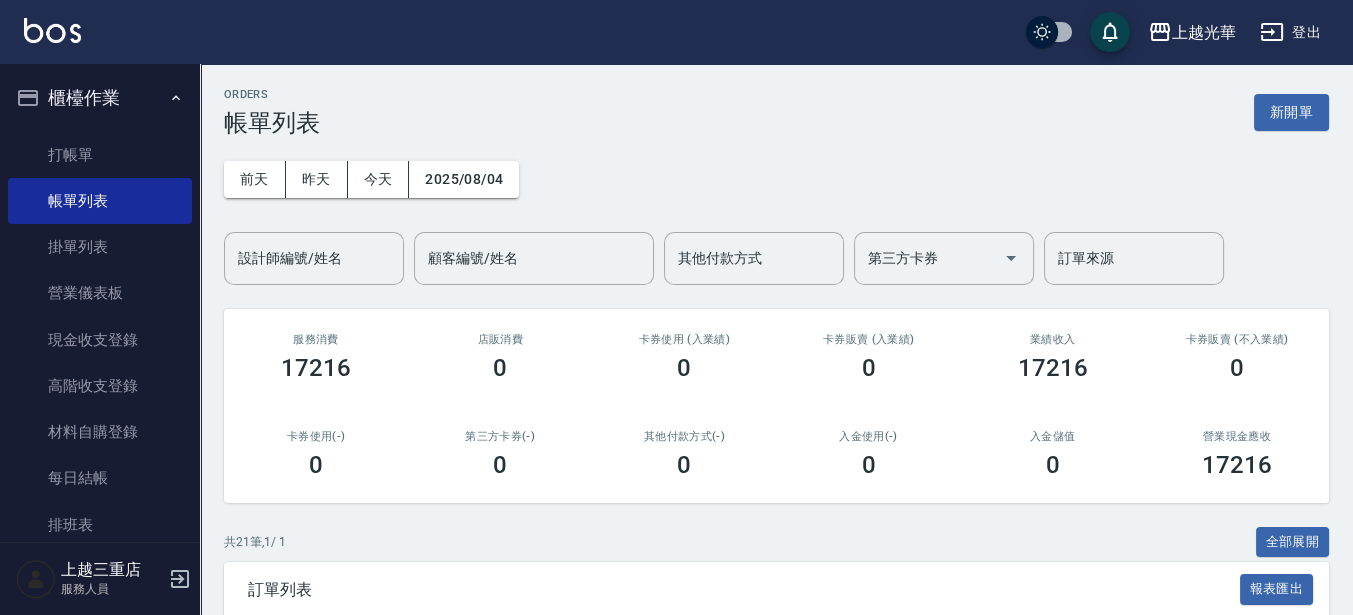 click on "設計師編號/姓名" at bounding box center (314, 258) 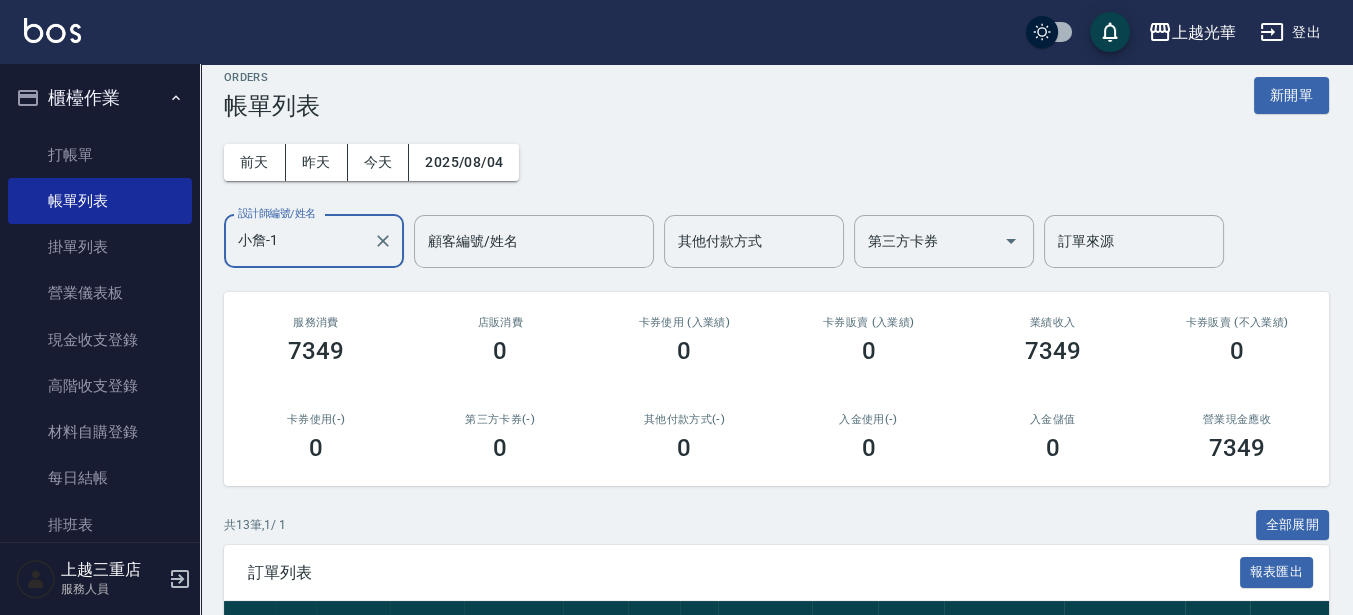 scroll, scrollTop: 0, scrollLeft: 0, axis: both 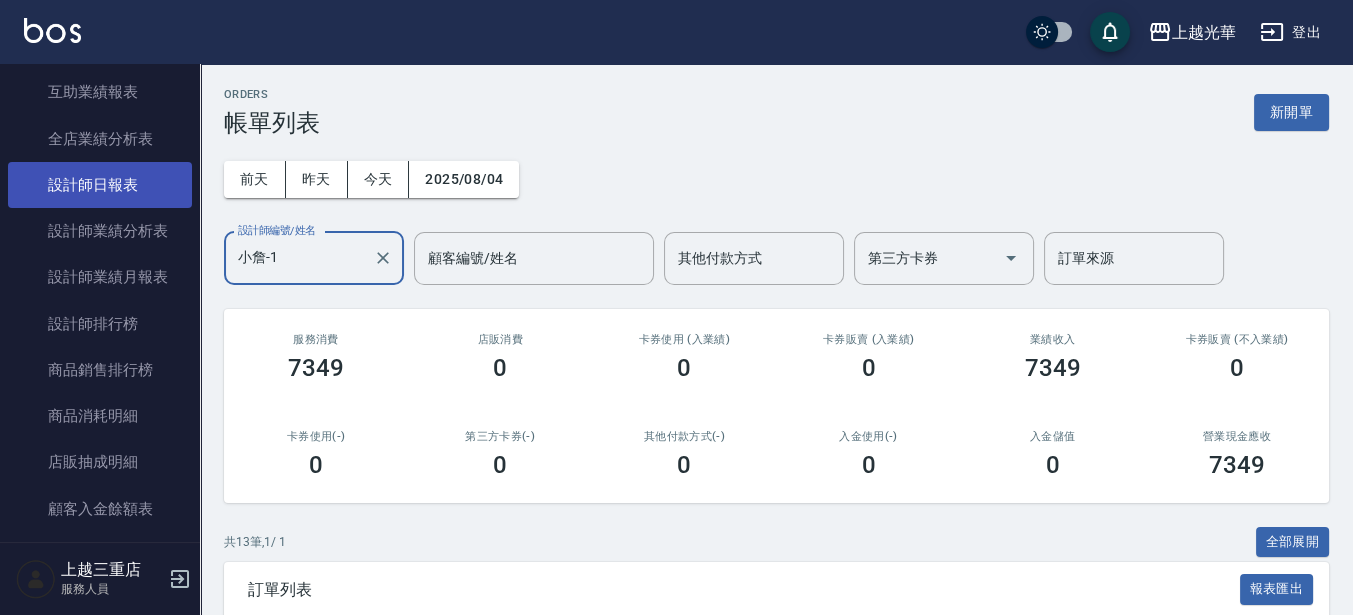 type on "小詹-1" 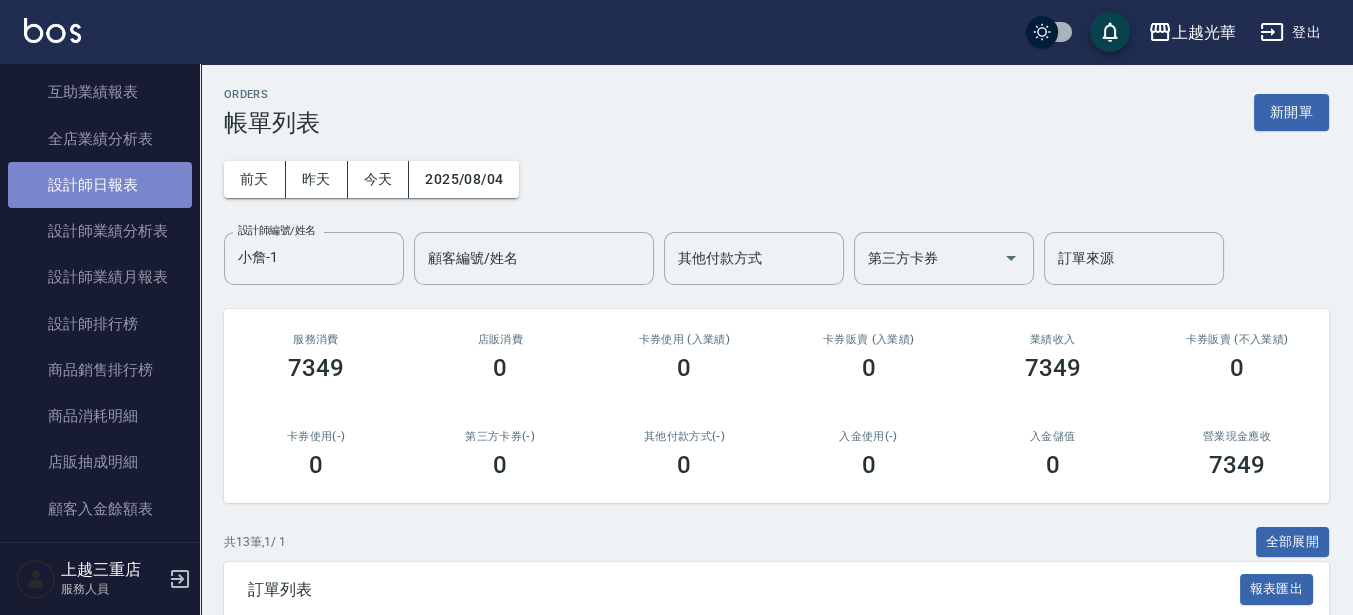 click on "設計師日報表" at bounding box center (100, 185) 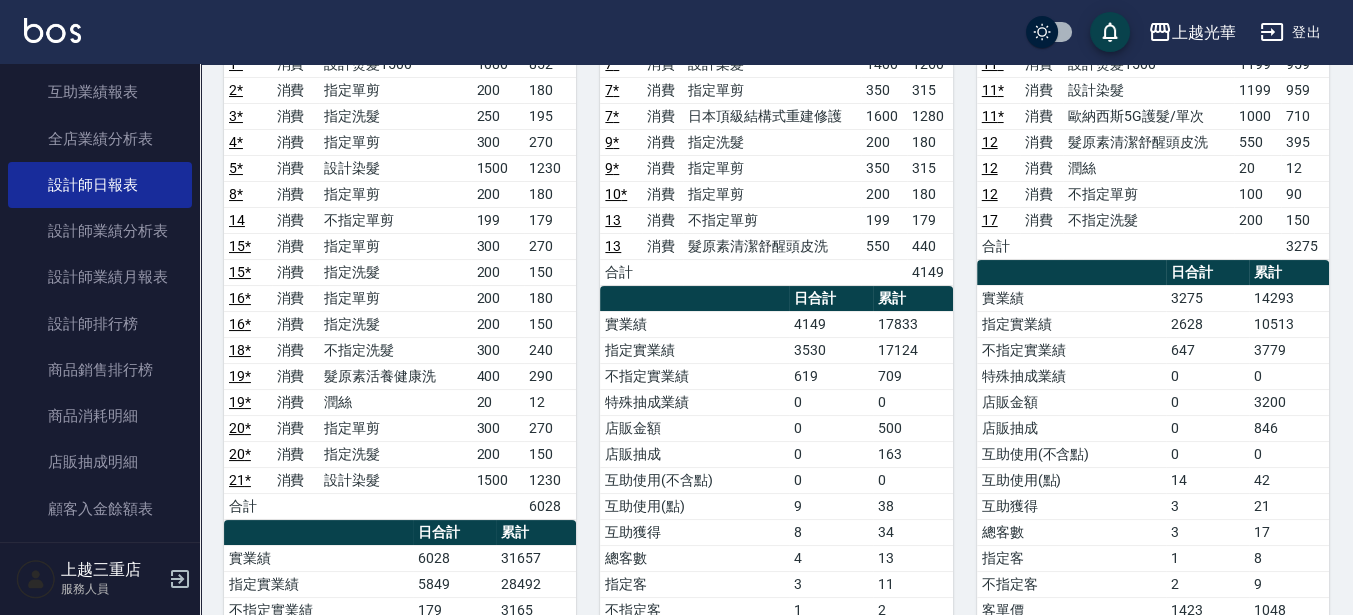 scroll, scrollTop: 250, scrollLeft: 0, axis: vertical 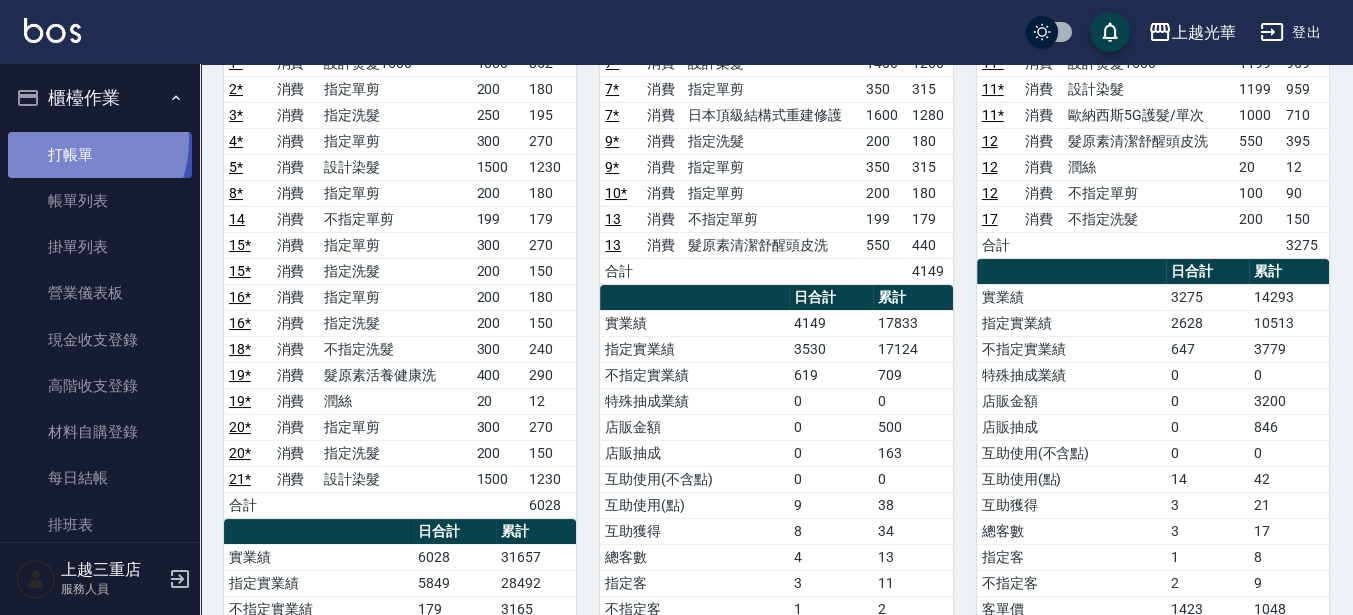 click on "打帳單" at bounding box center (100, 155) 